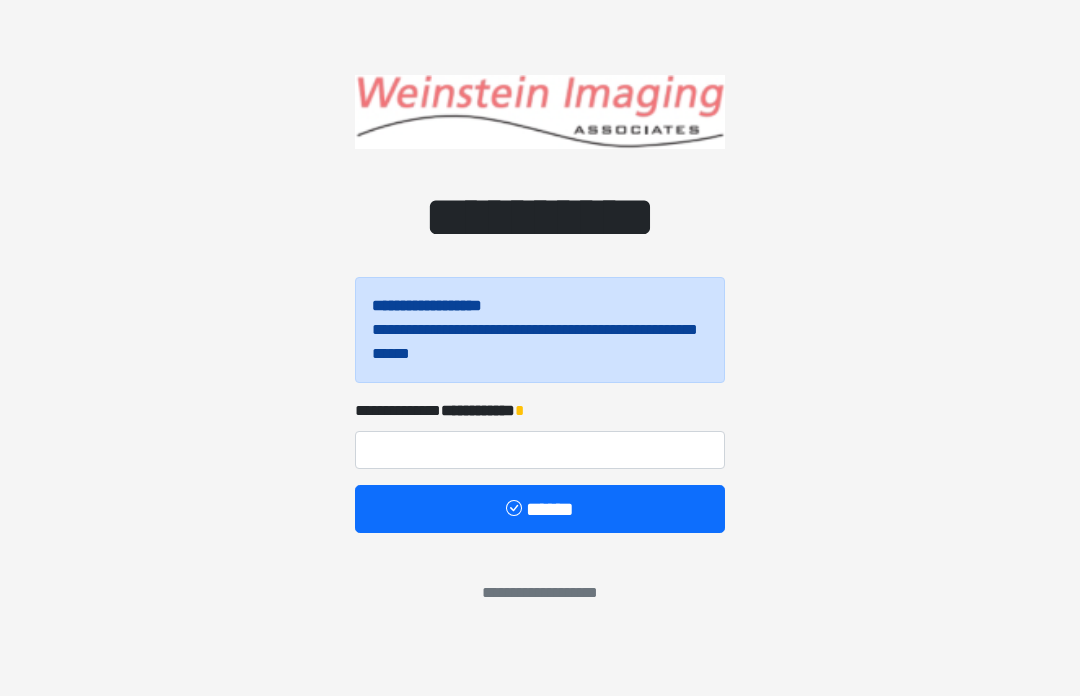 scroll, scrollTop: 0, scrollLeft: 0, axis: both 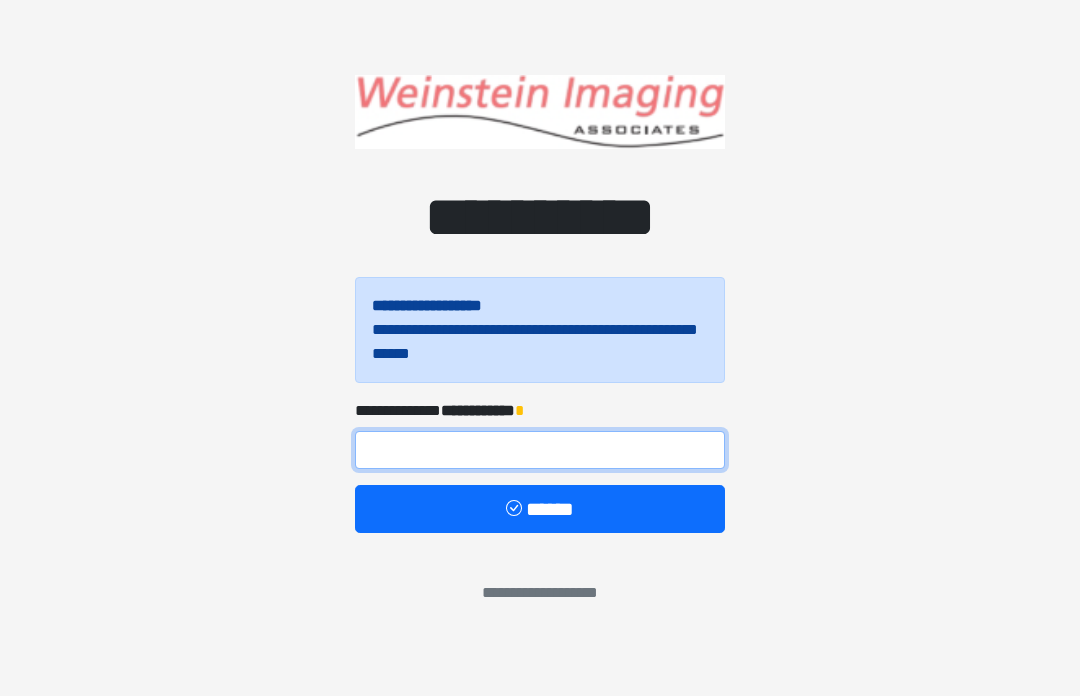 click at bounding box center (540, 450) 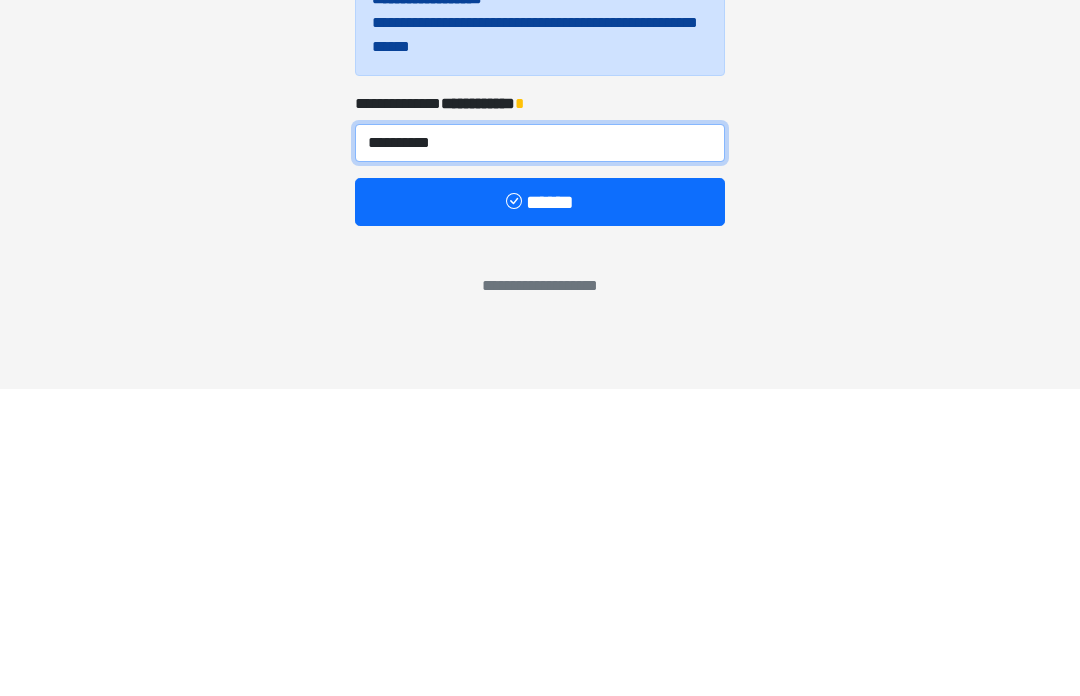 type on "**********" 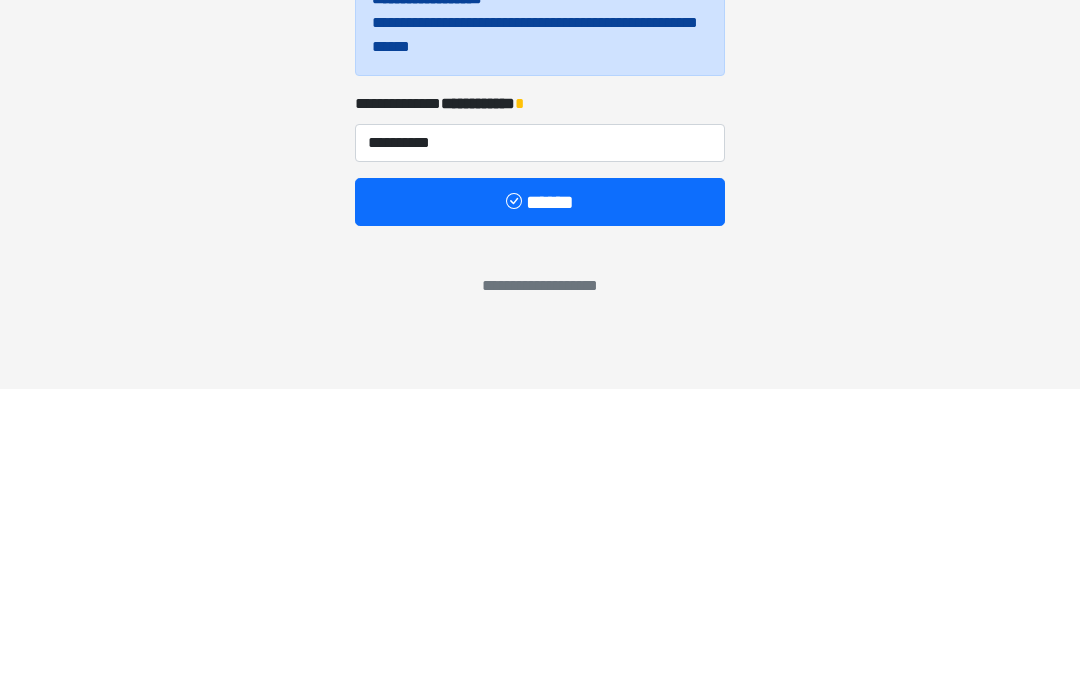 click on "******" at bounding box center (540, 509) 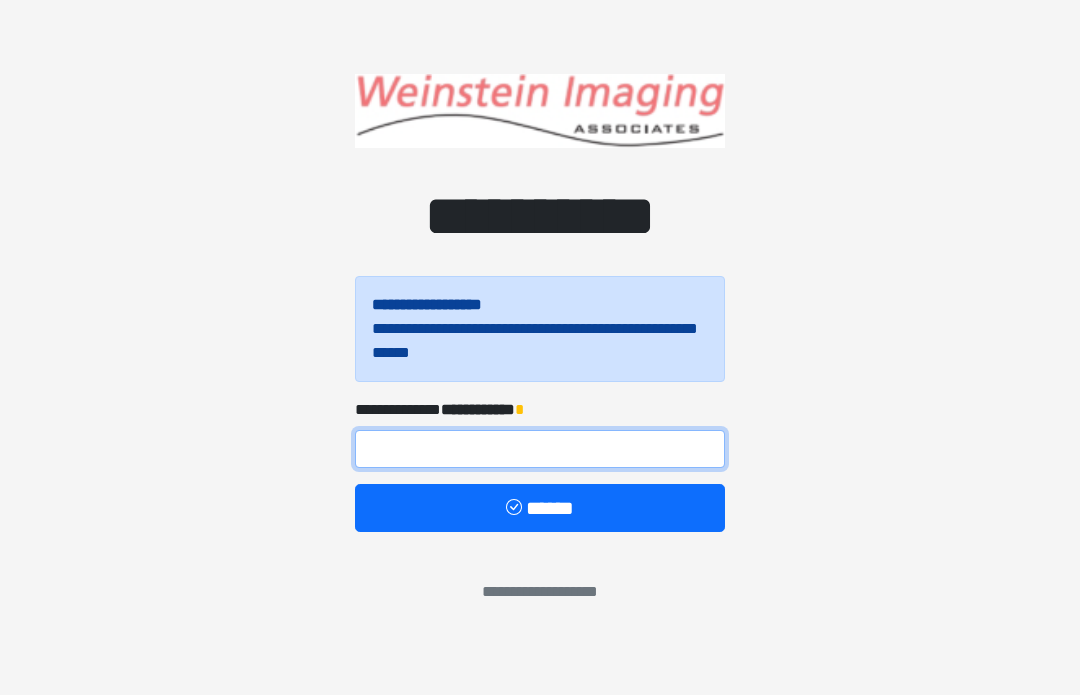 click at bounding box center [540, 450] 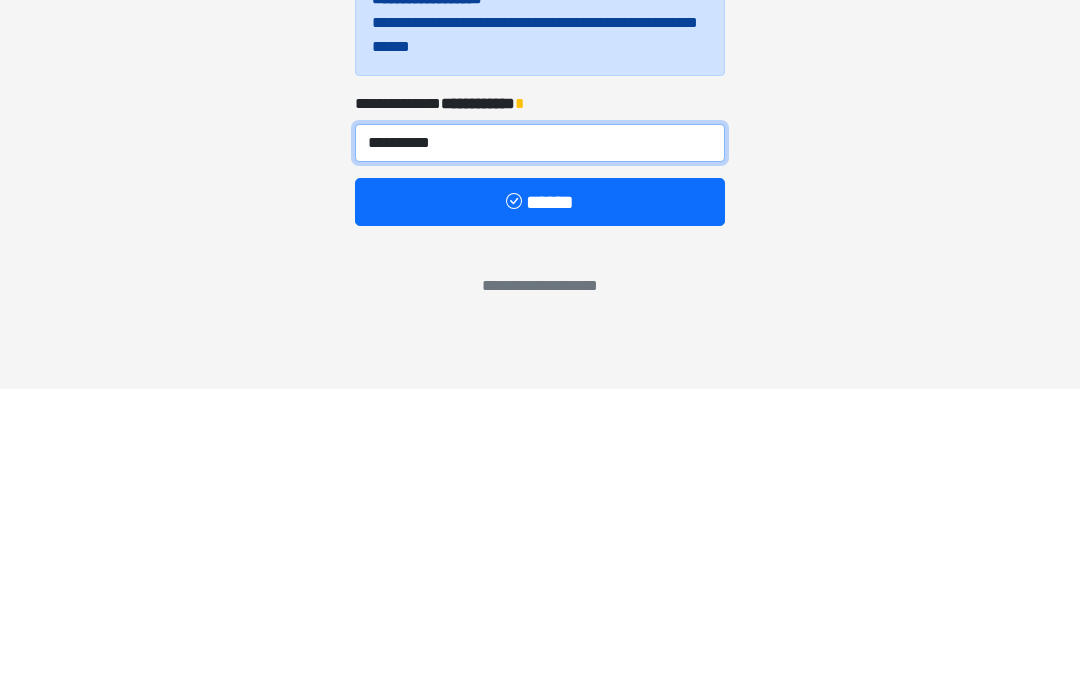 type on "**********" 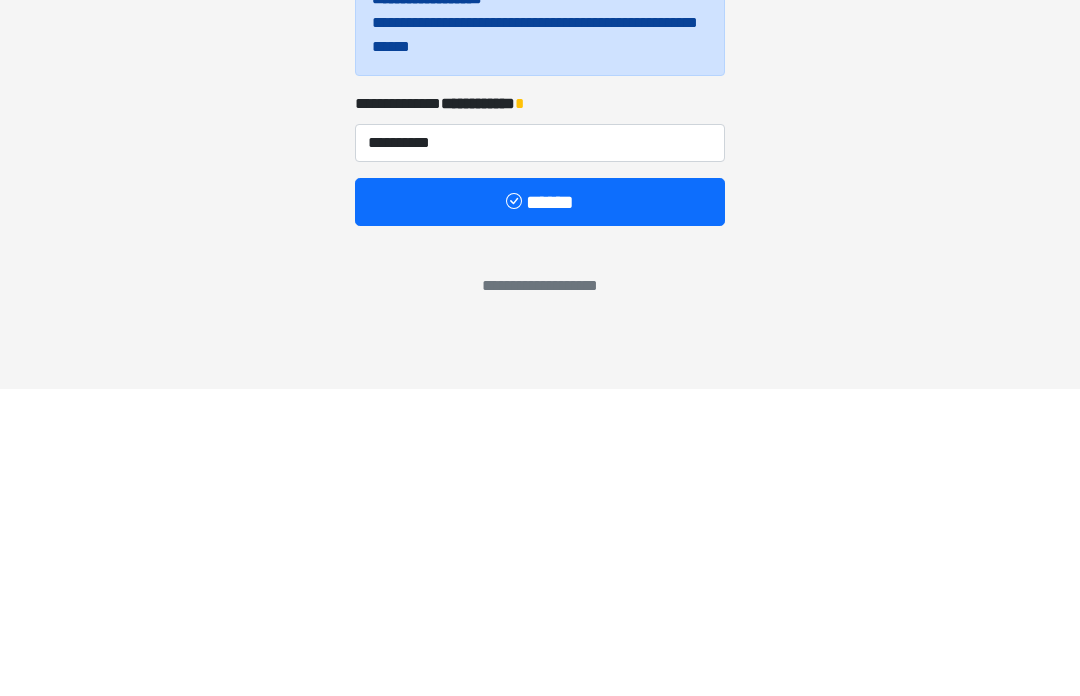 click on "******" at bounding box center [540, 509] 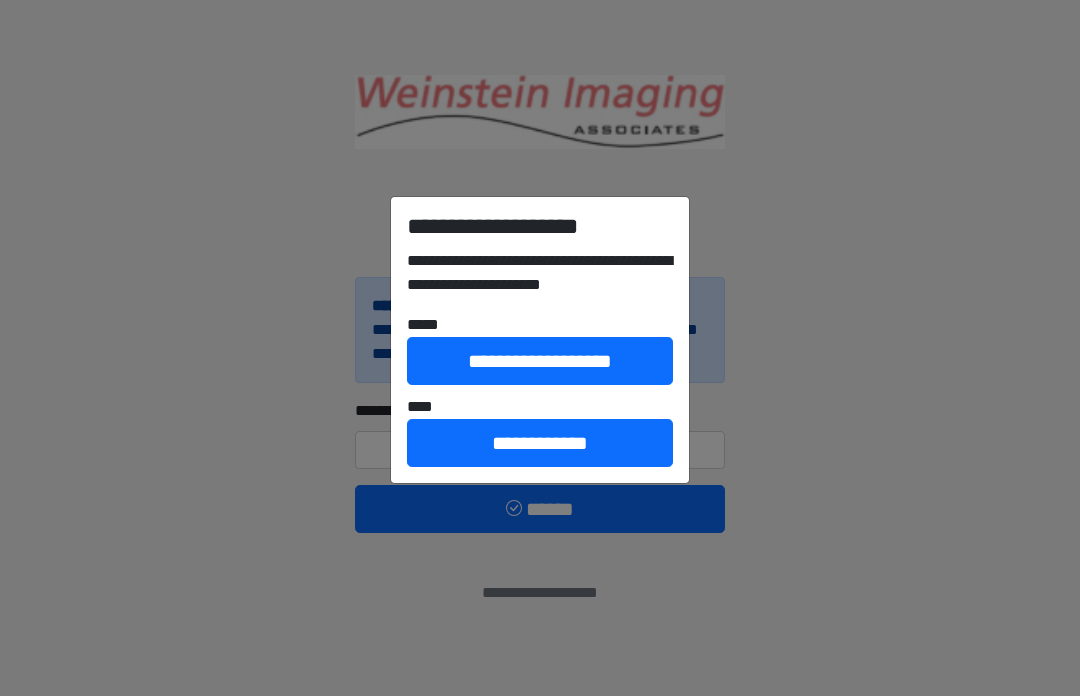 click on "**********" at bounding box center (540, 443) 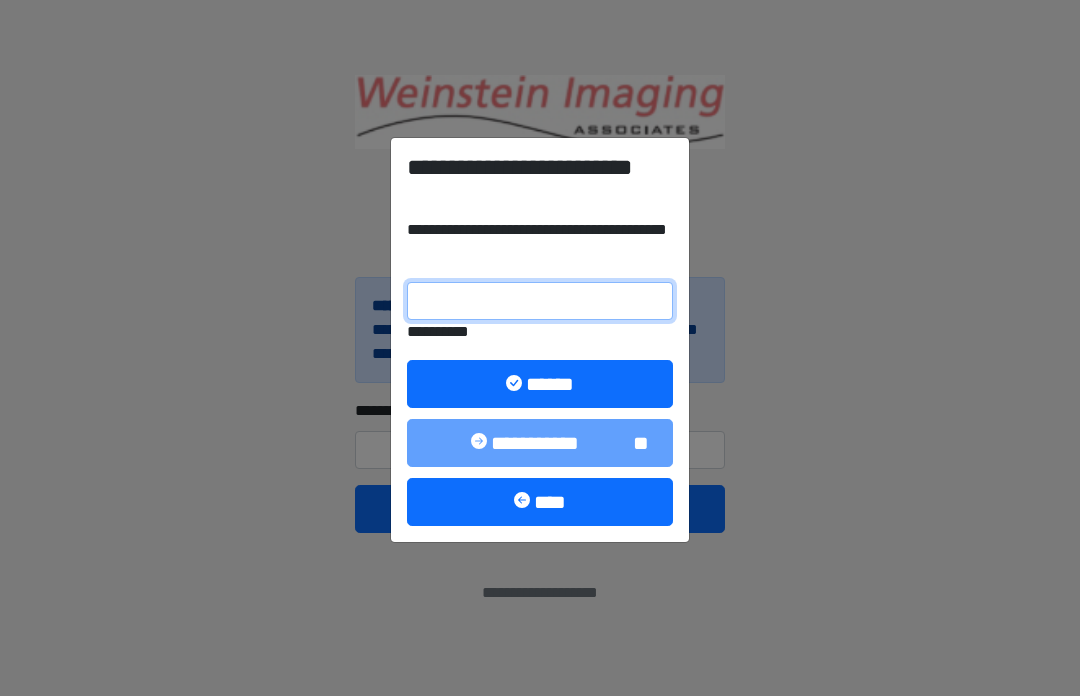 click on "**********" at bounding box center (540, 301) 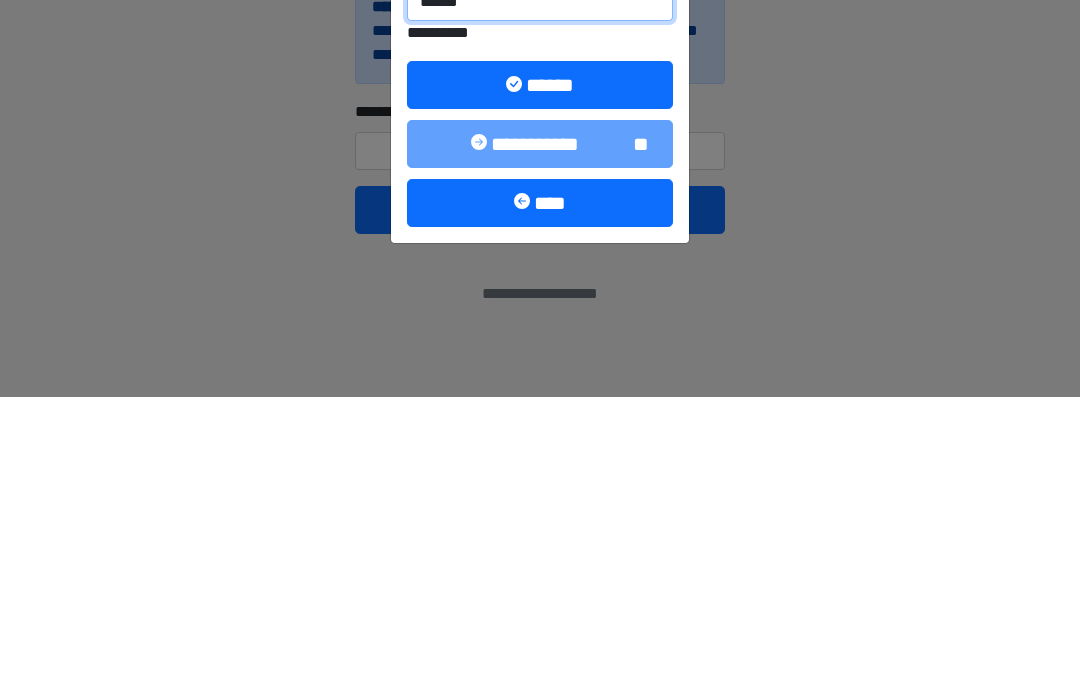 type on "******" 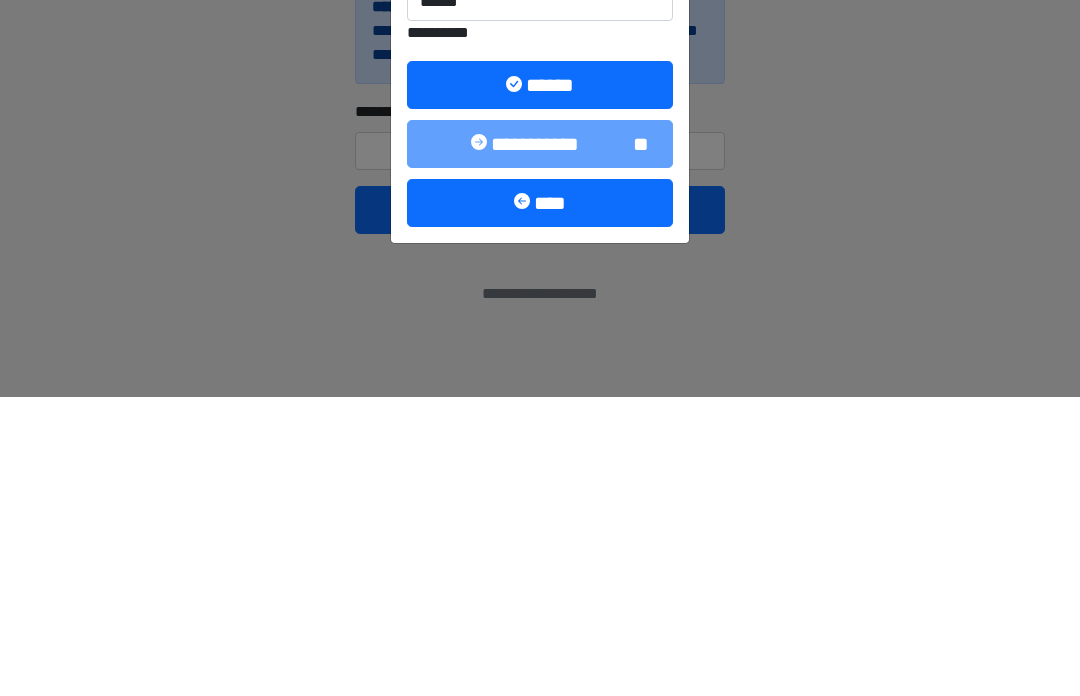 click on "******" at bounding box center [540, 384] 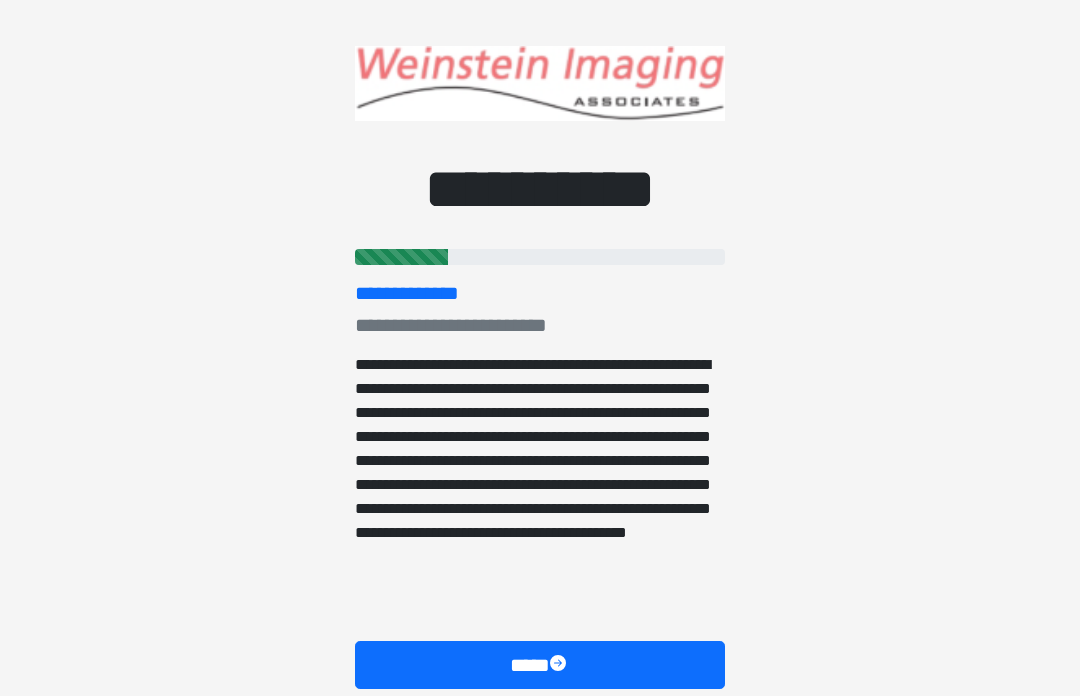 scroll, scrollTop: 36, scrollLeft: 0, axis: vertical 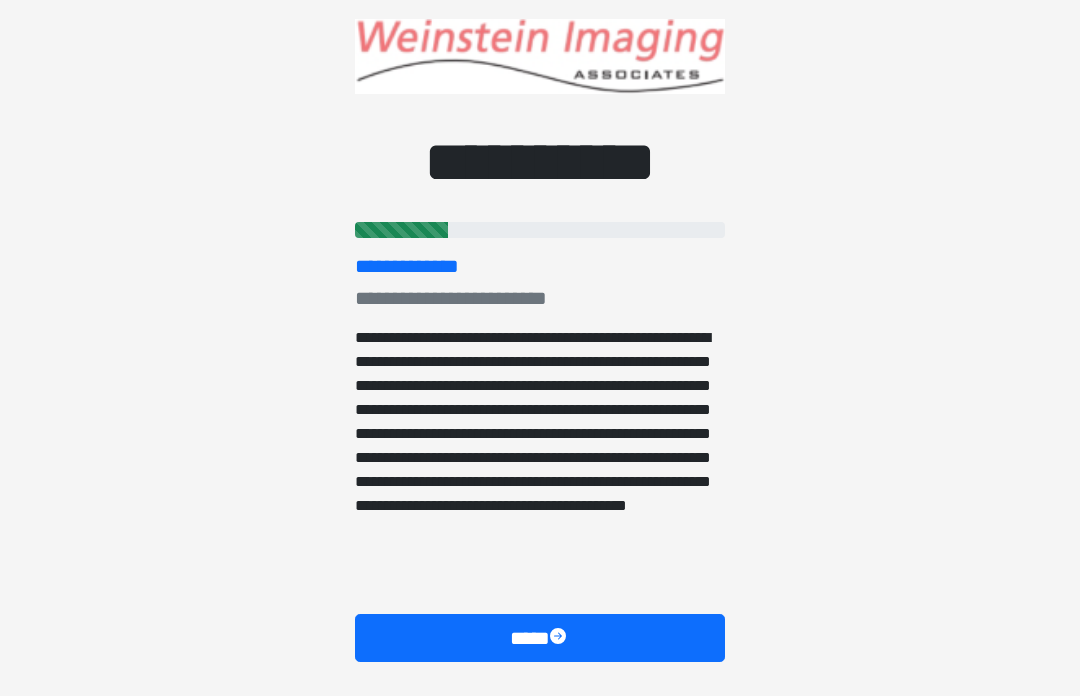 click on "****" at bounding box center (540, 638) 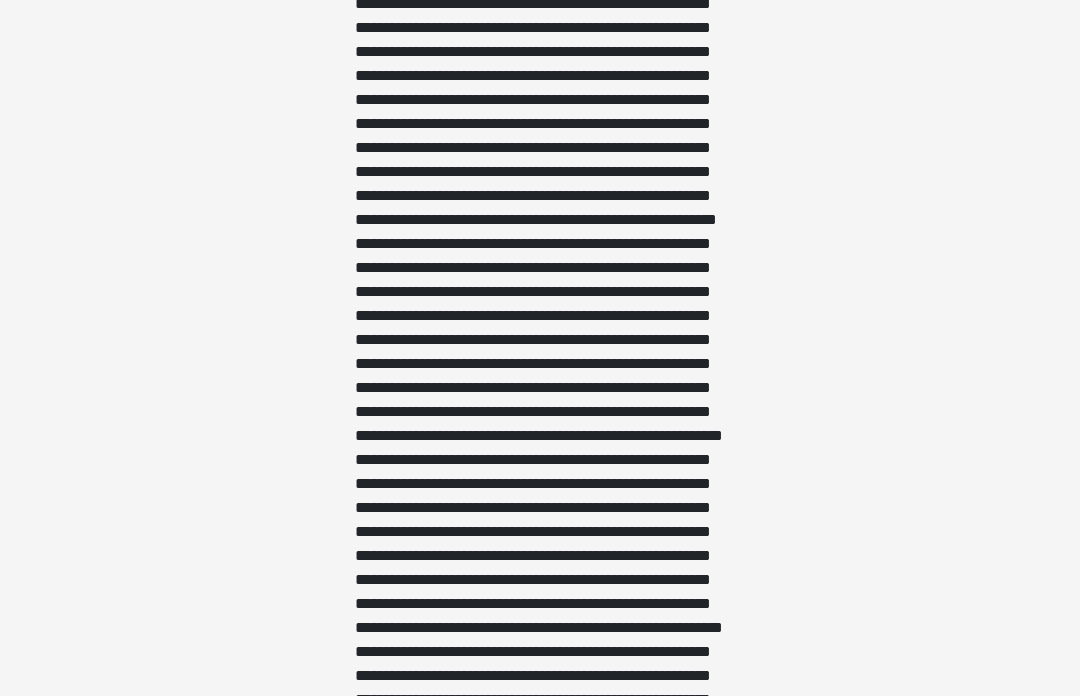 scroll, scrollTop: 513, scrollLeft: 0, axis: vertical 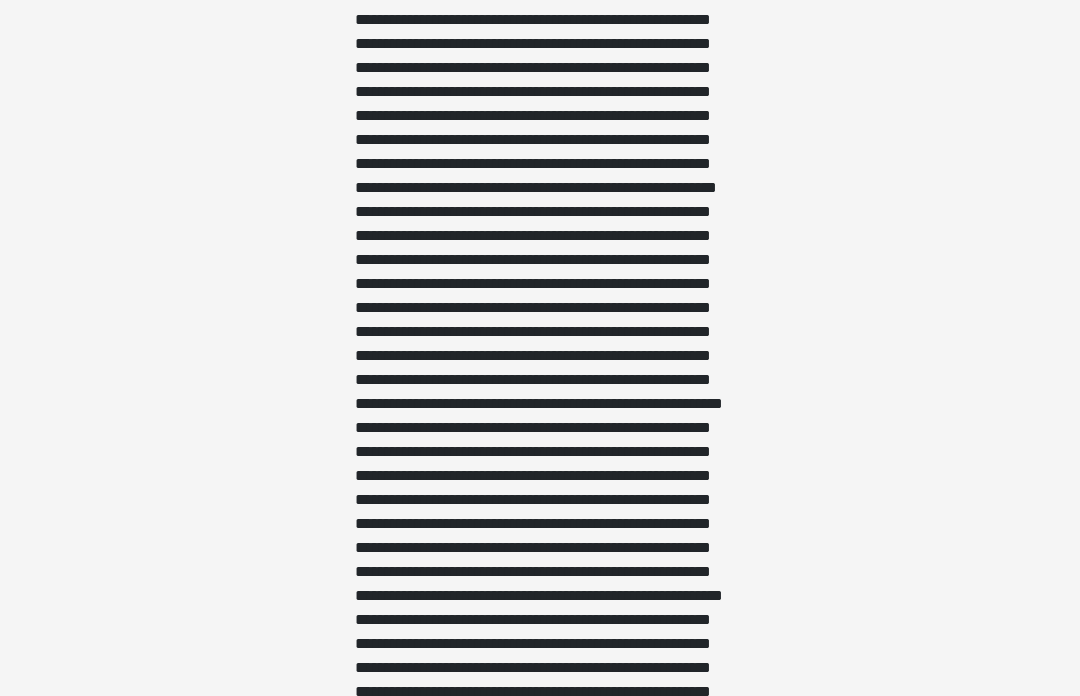 click on "**********" at bounding box center (540, -165) 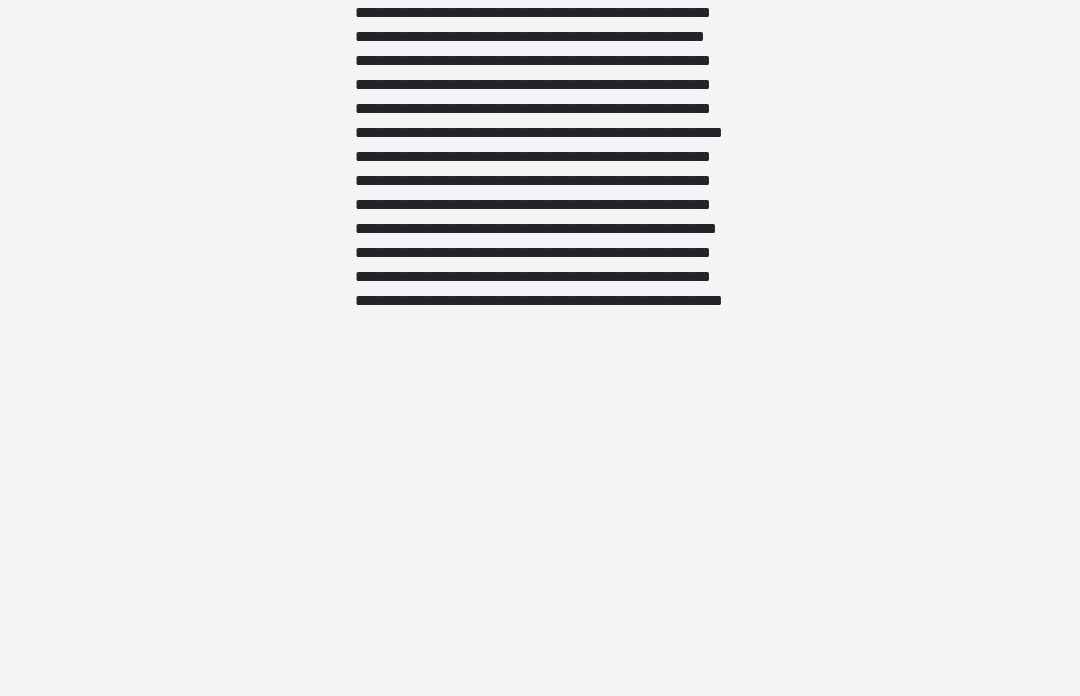 scroll, scrollTop: 1788, scrollLeft: 0, axis: vertical 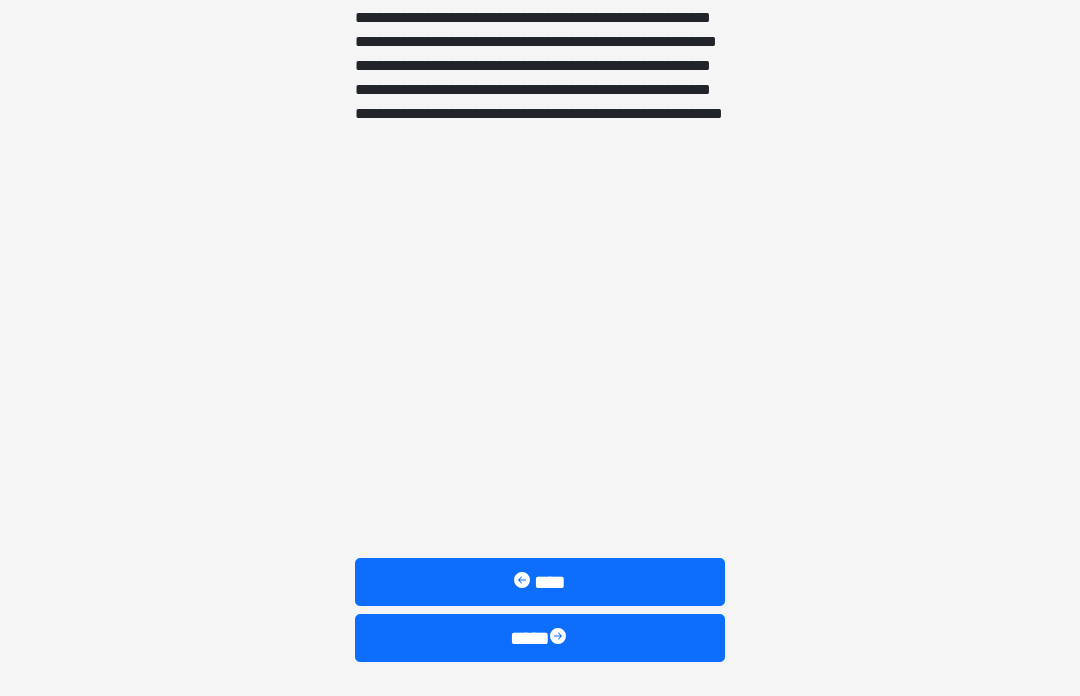 click on "****" at bounding box center (540, 638) 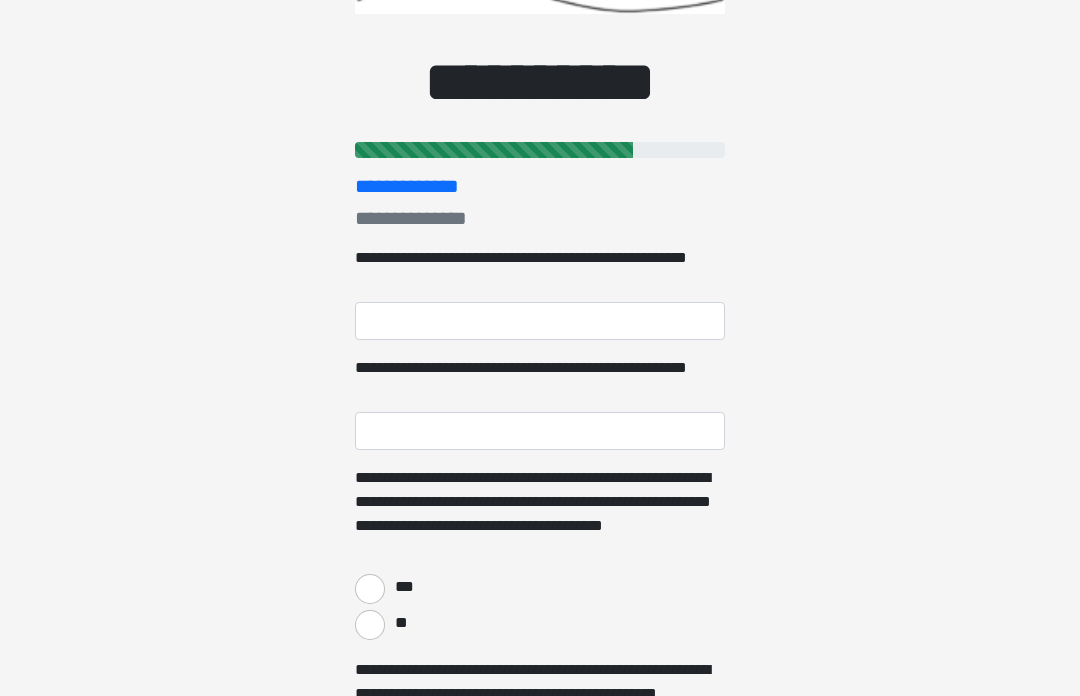 scroll, scrollTop: 0, scrollLeft: 0, axis: both 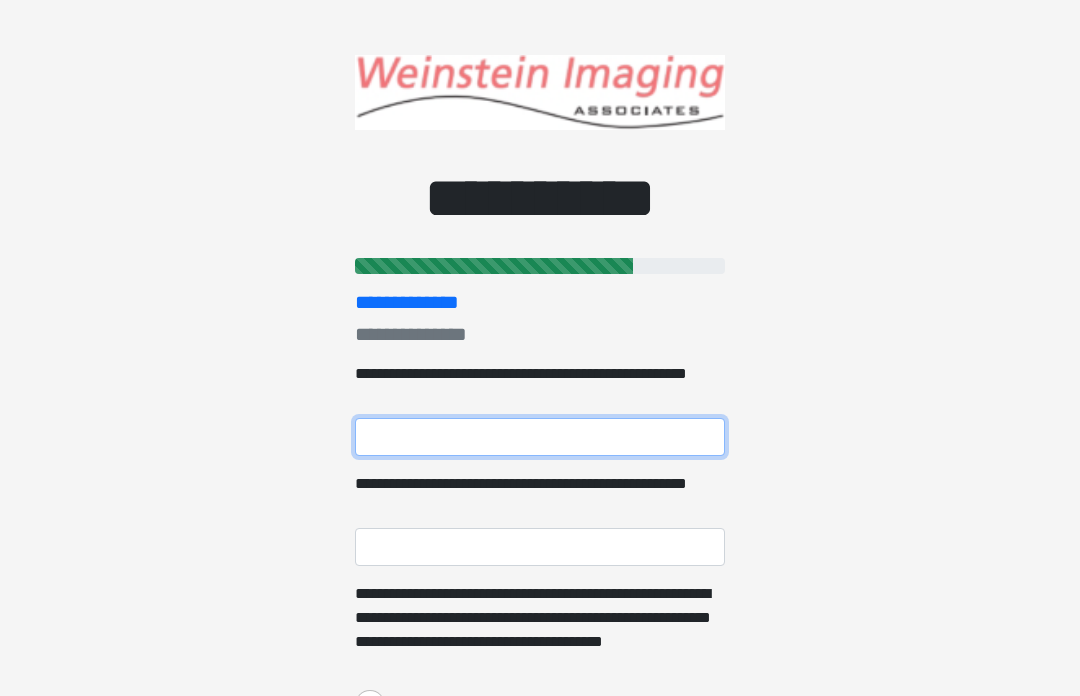 click on "**********" at bounding box center [540, 437] 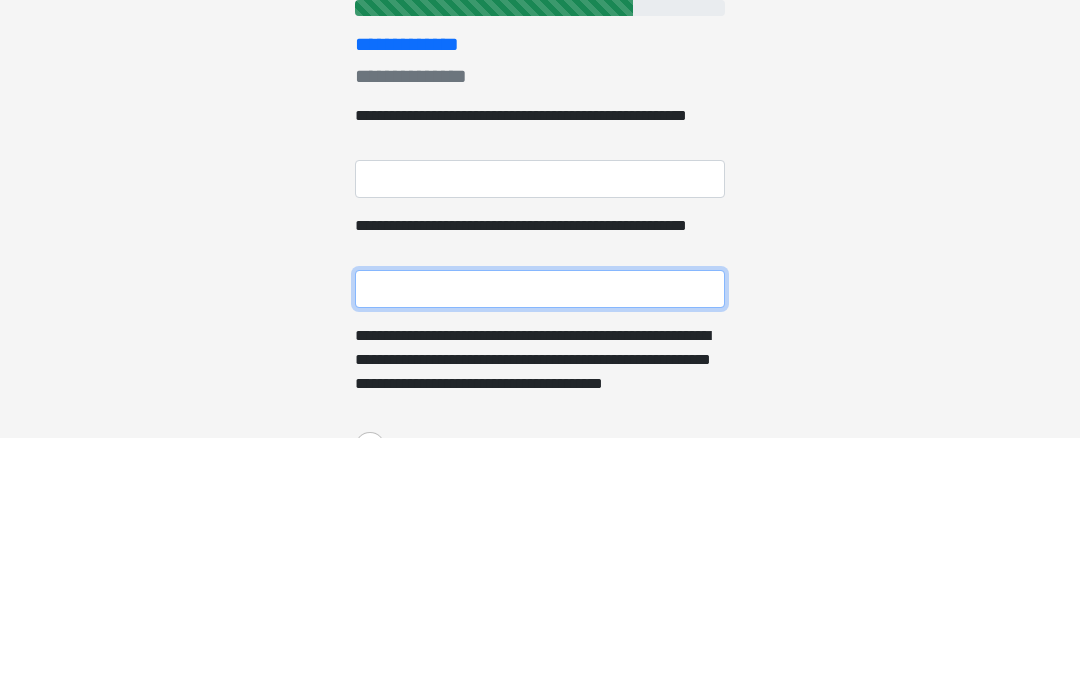 click on "**********" at bounding box center [540, 547] 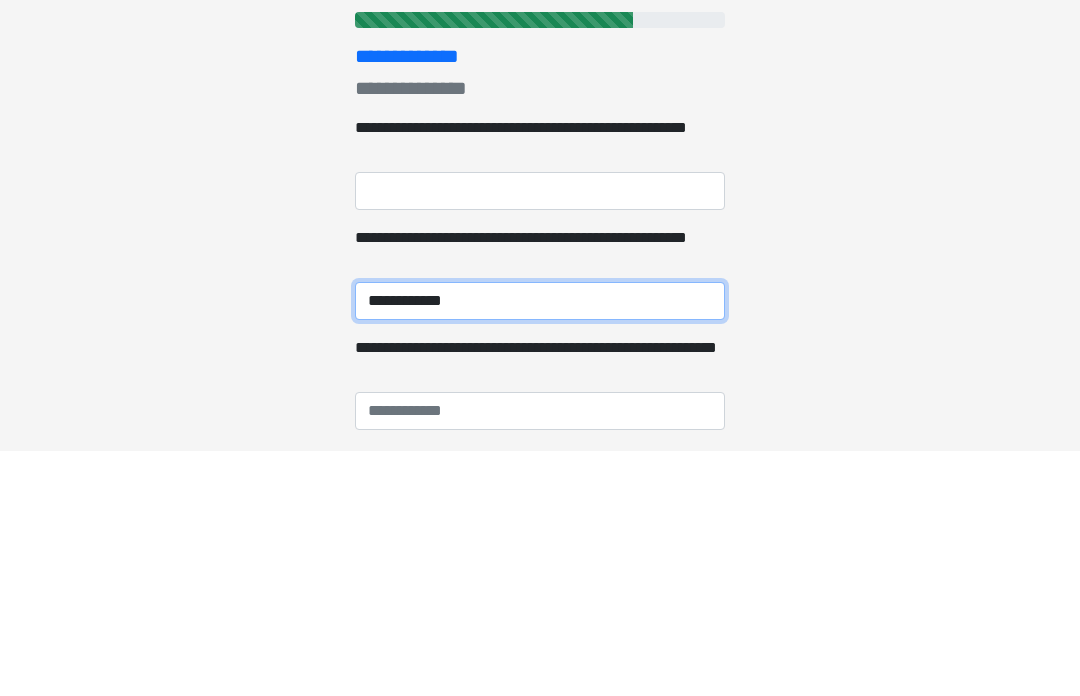 type on "**********" 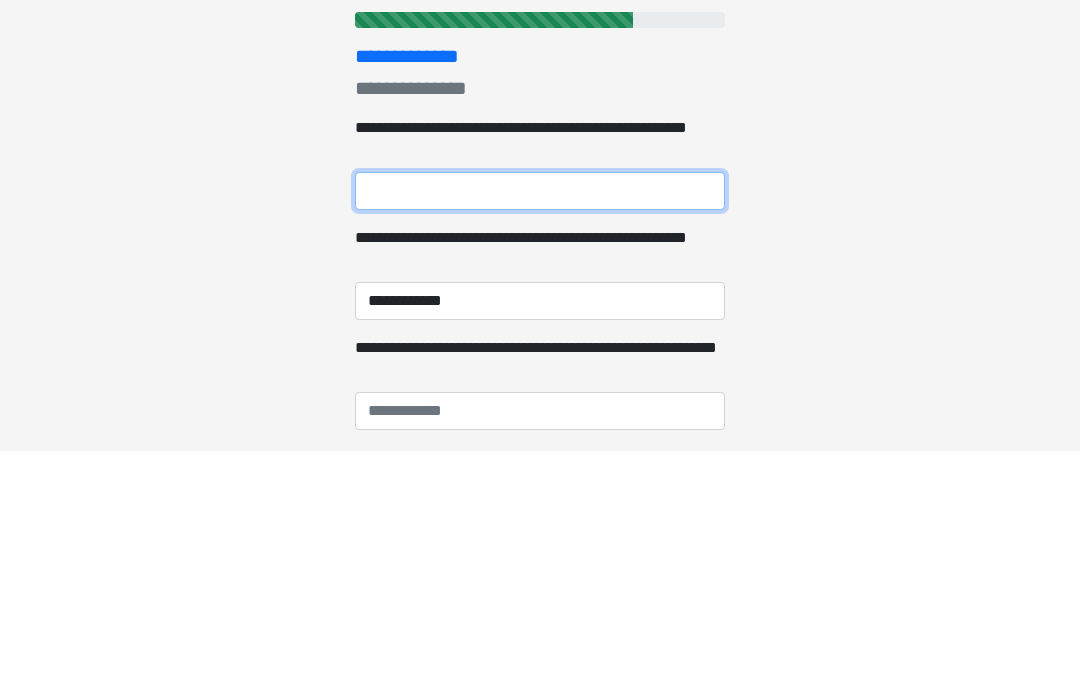 click on "**********" at bounding box center [540, 437] 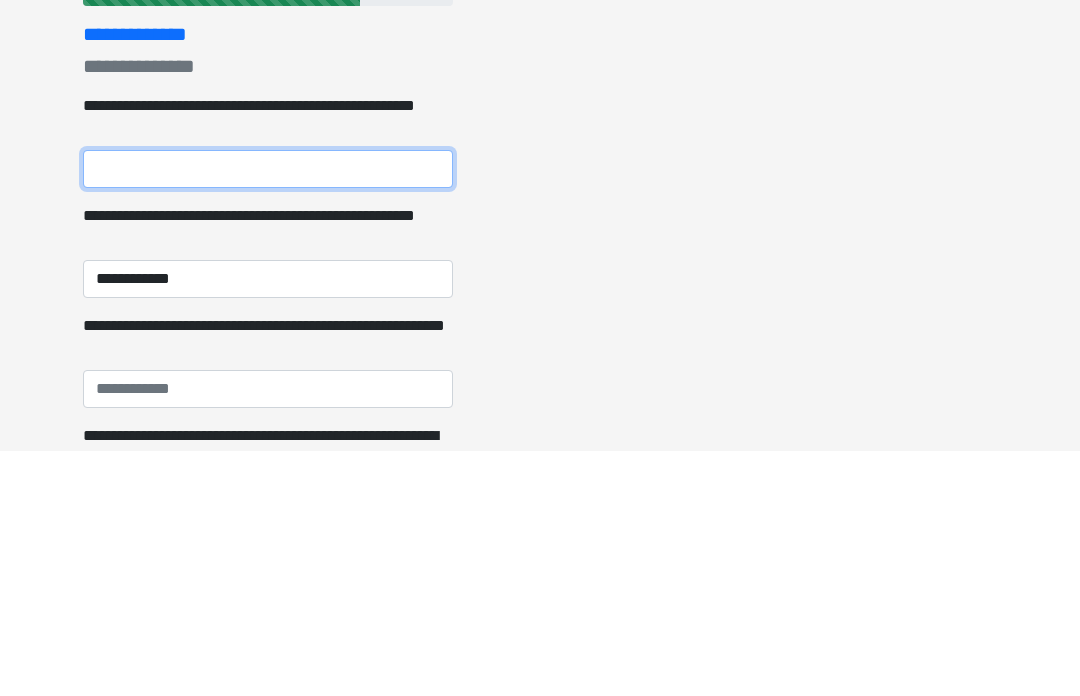 scroll, scrollTop: 246, scrollLeft: 0, axis: vertical 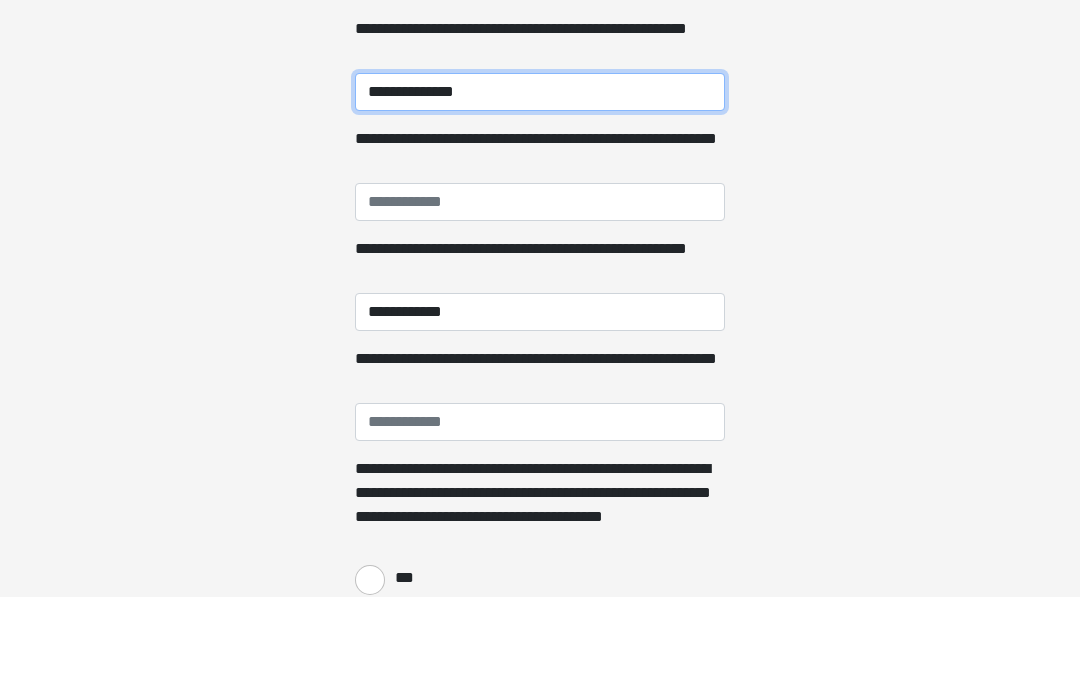 type on "**********" 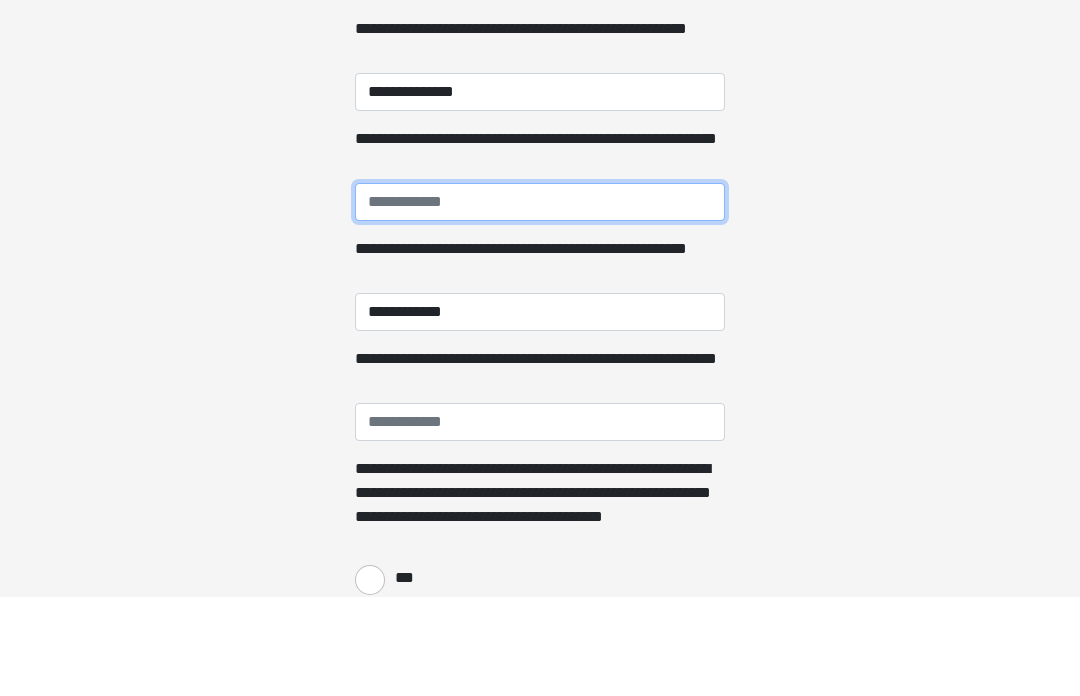 click on "**********" at bounding box center [540, 301] 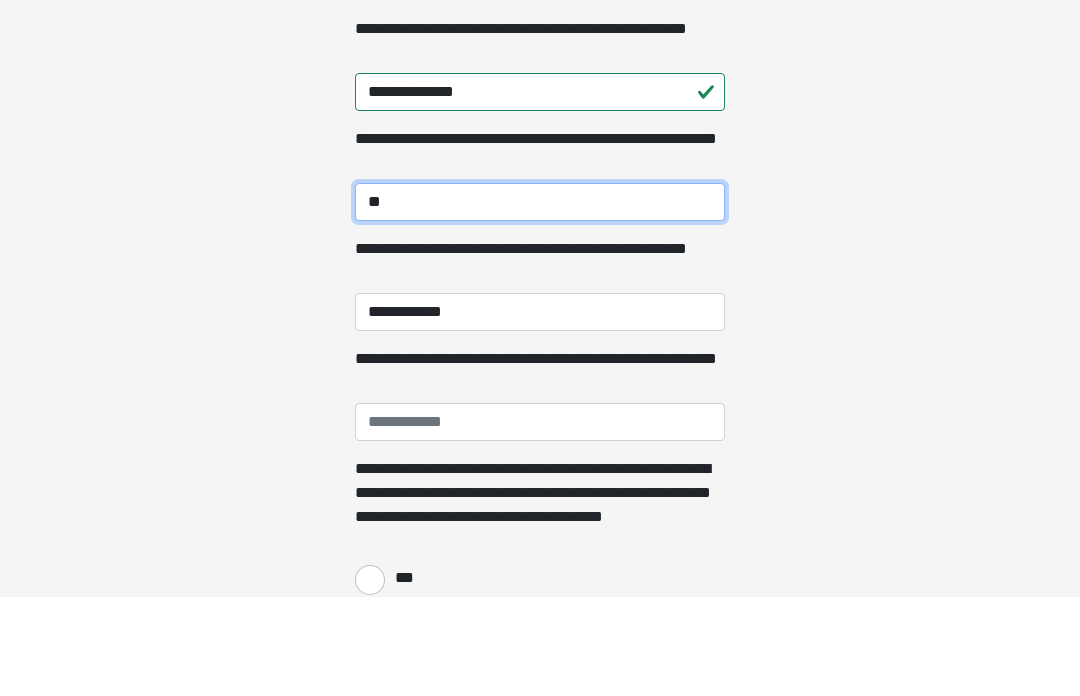 type on "*" 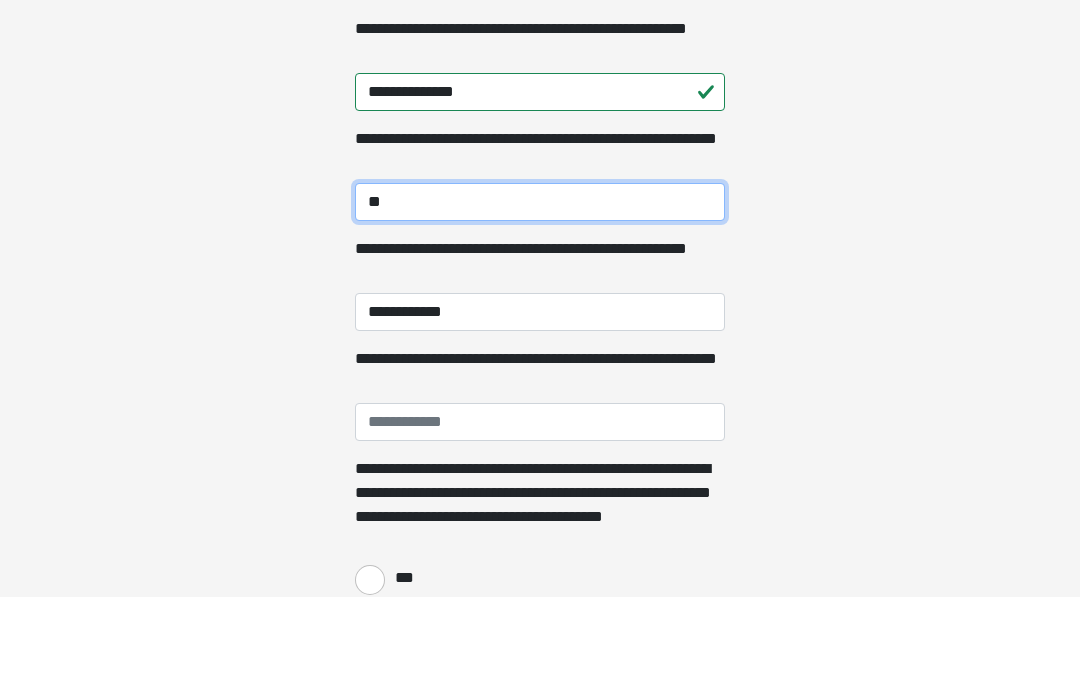 type on "*" 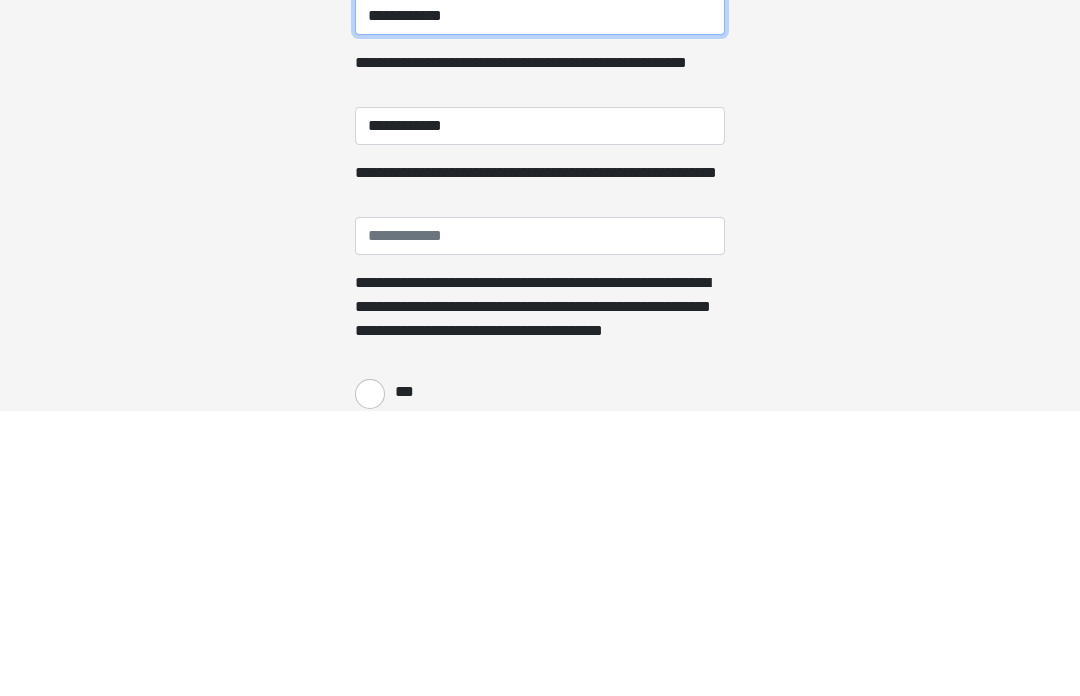 type on "**********" 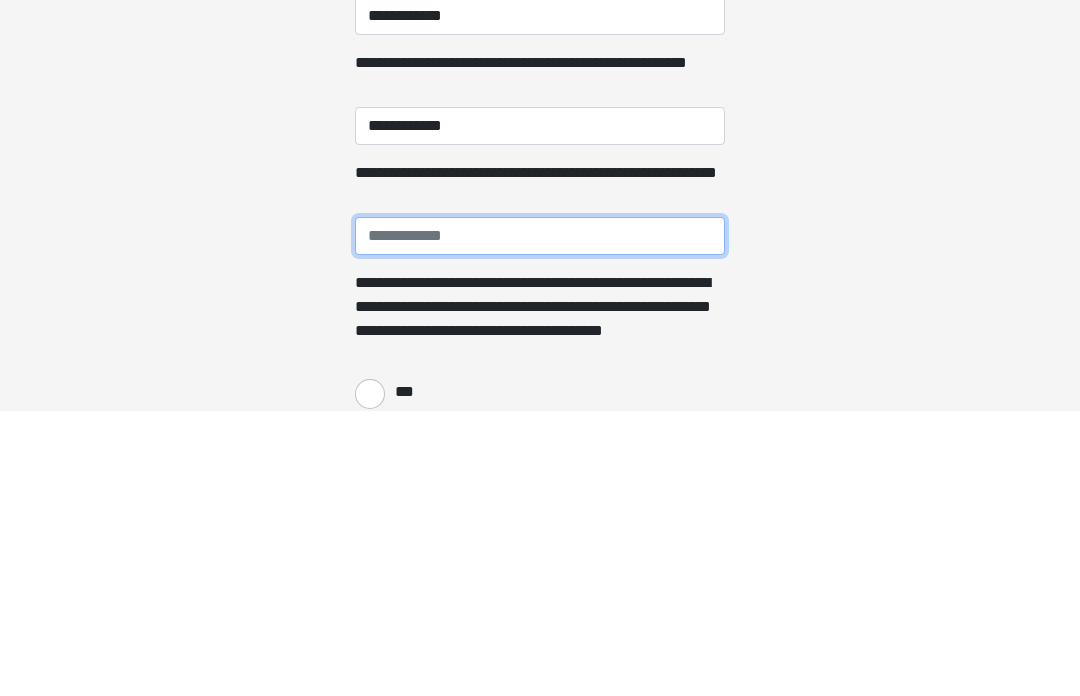 click on "**********" at bounding box center [540, 521] 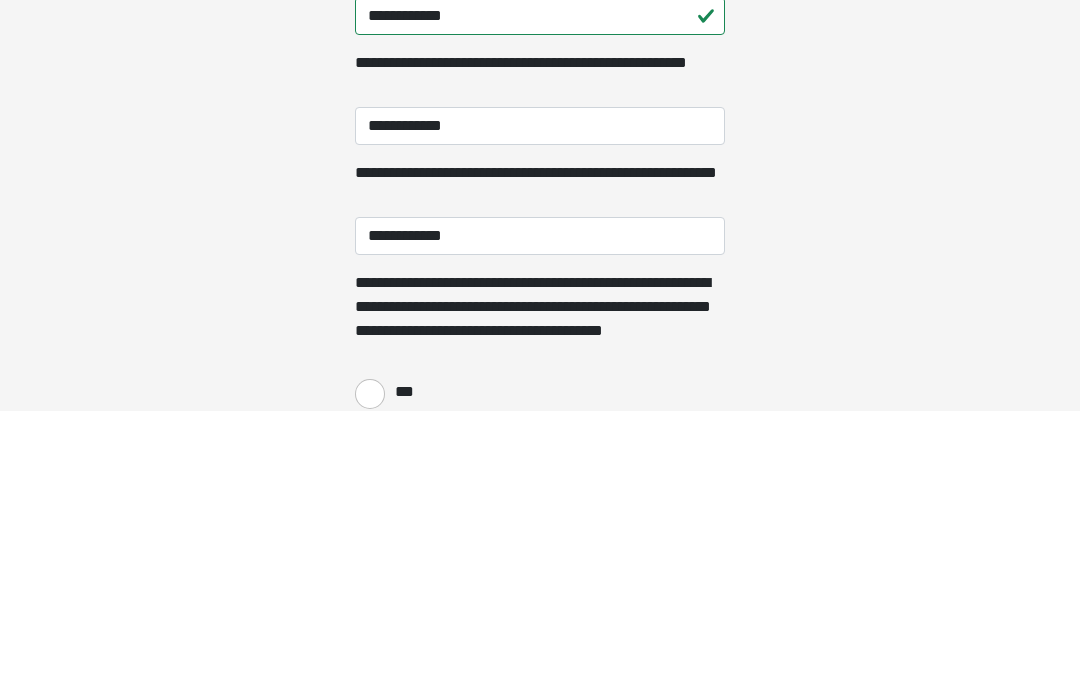 scroll, scrollTop: 531, scrollLeft: 0, axis: vertical 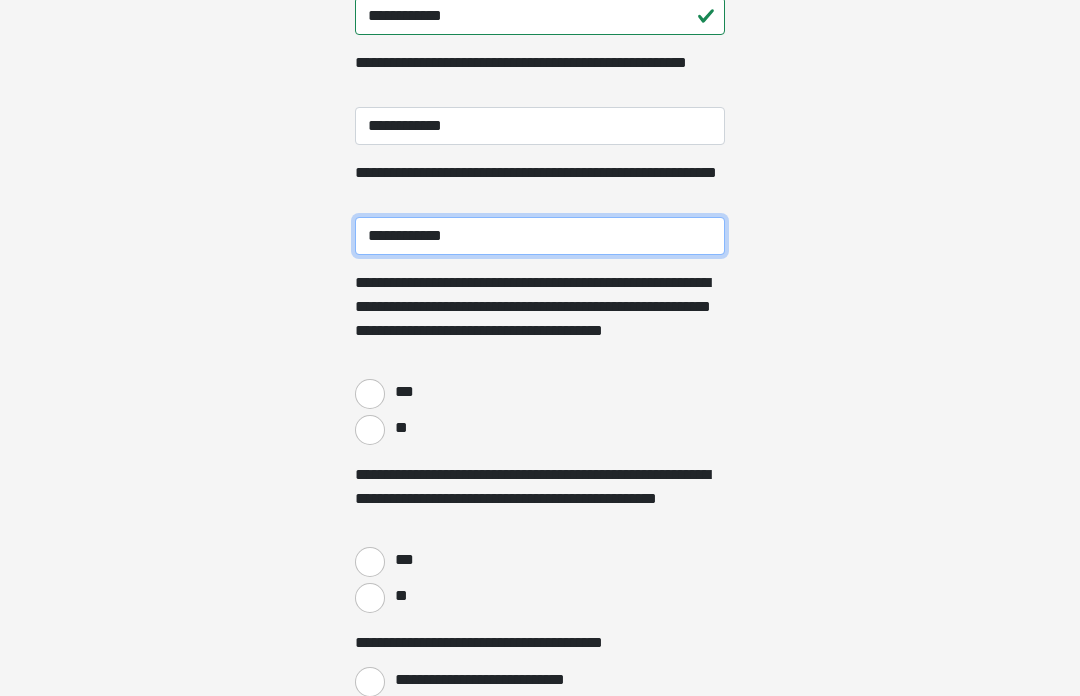 type on "**********" 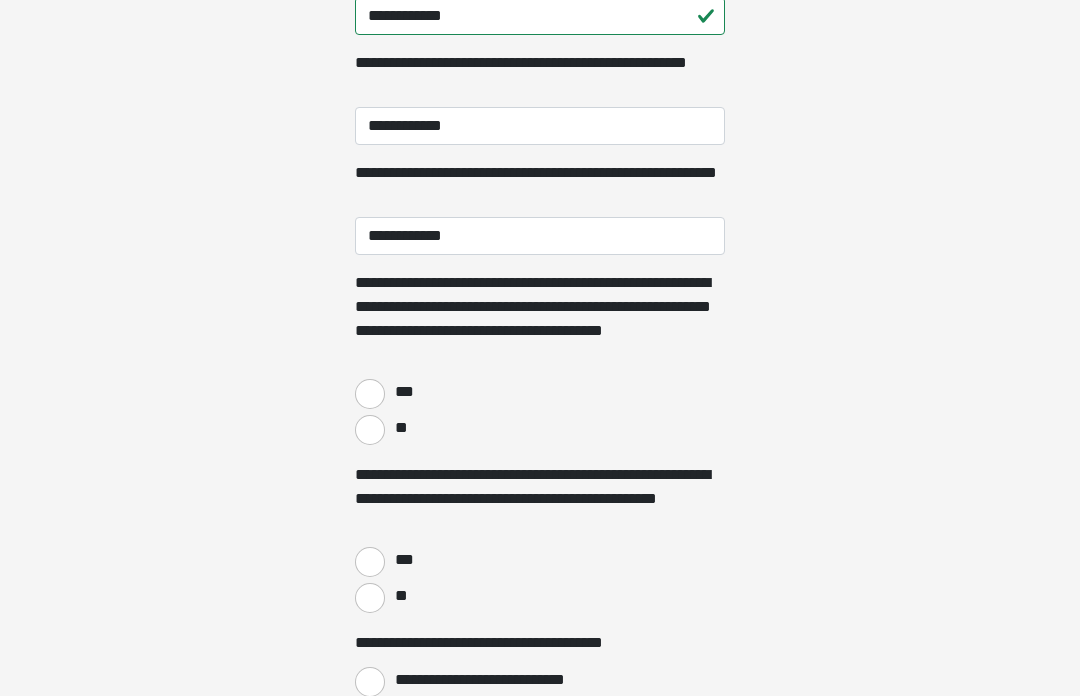 click on "***" at bounding box center [403, 392] 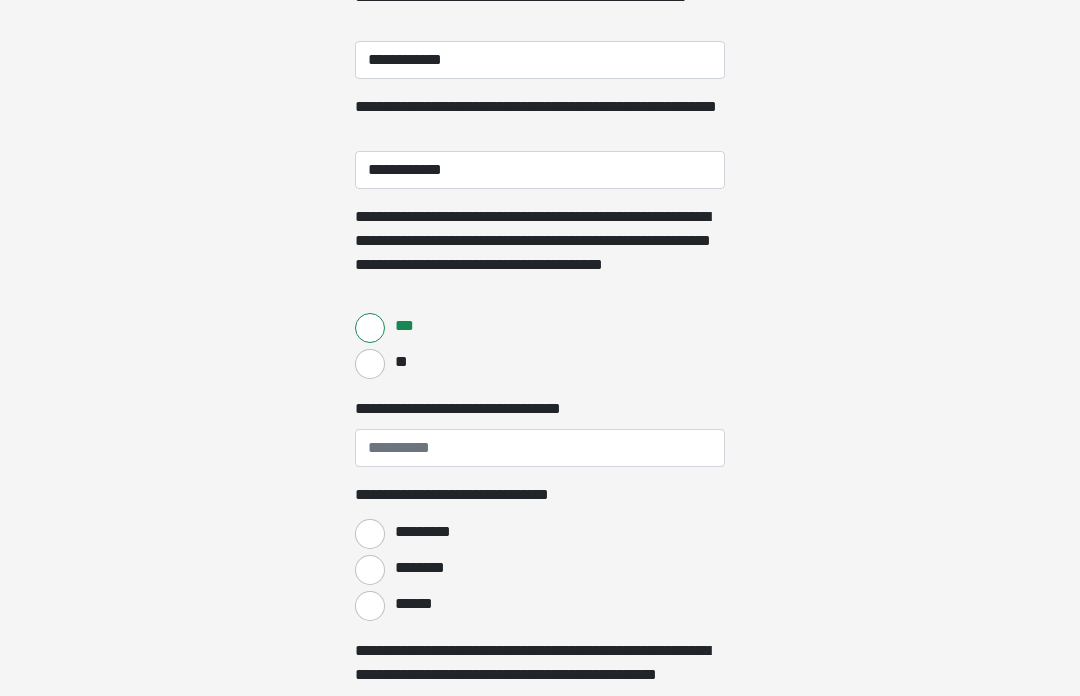 scroll, scrollTop: 684, scrollLeft: 0, axis: vertical 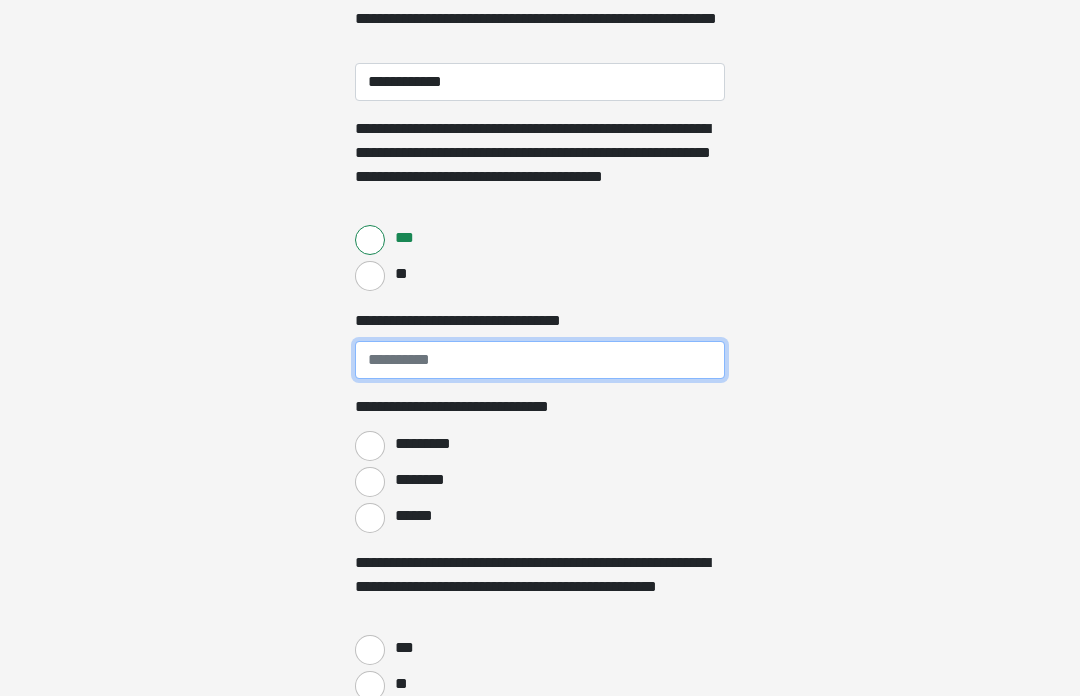 click on "**********" at bounding box center (540, 360) 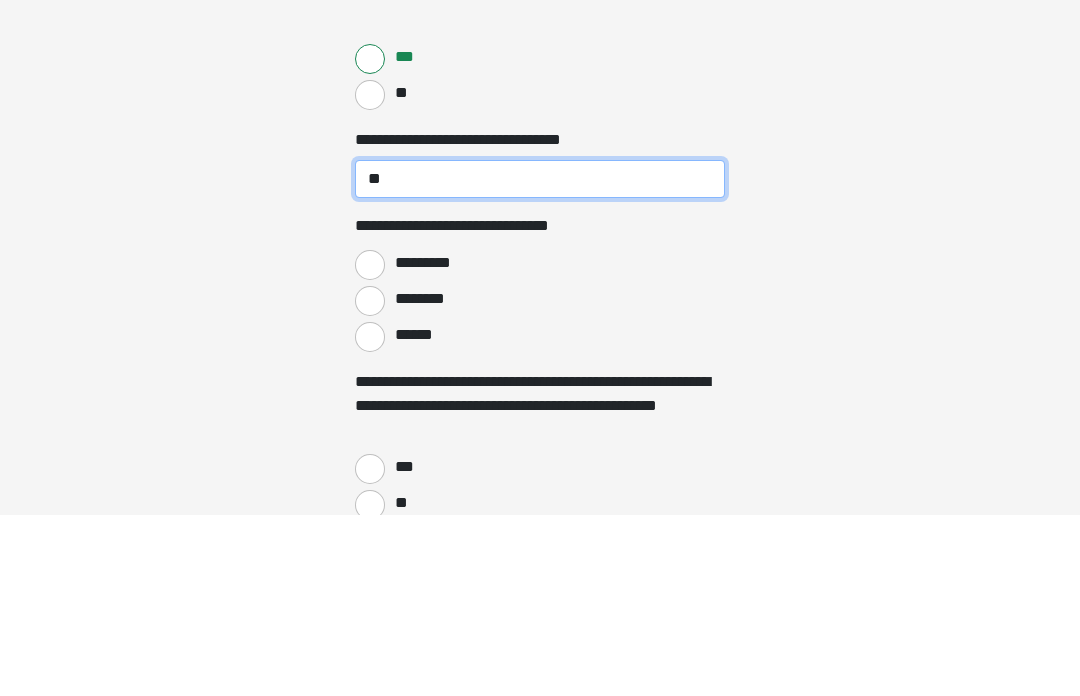 type on "**" 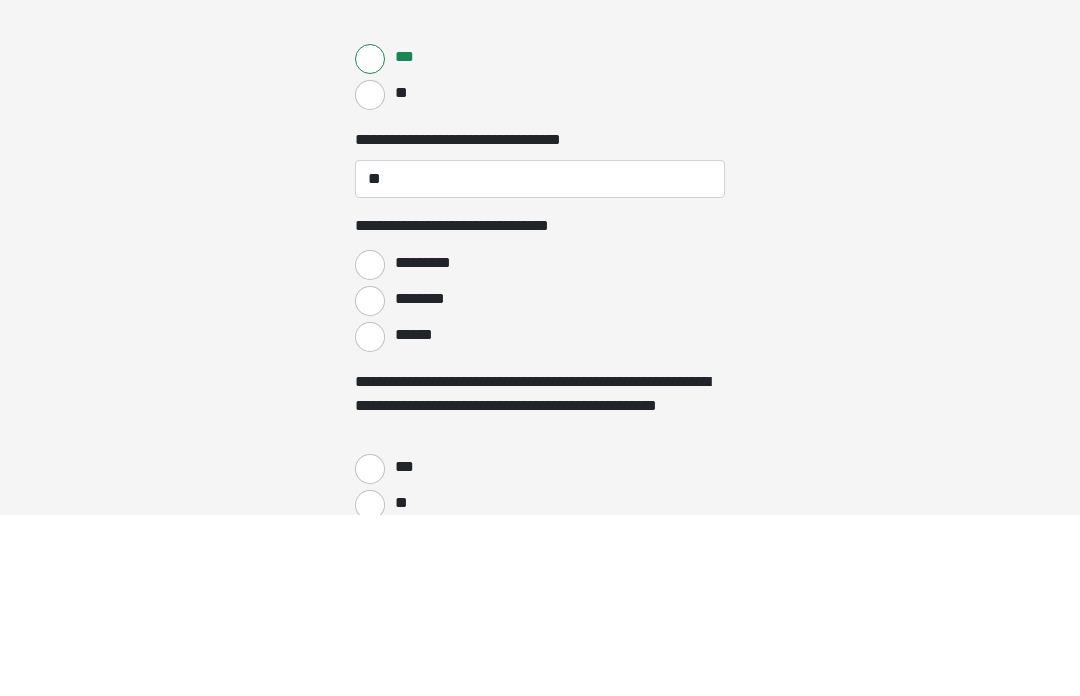 click on "********" at bounding box center [421, 481] 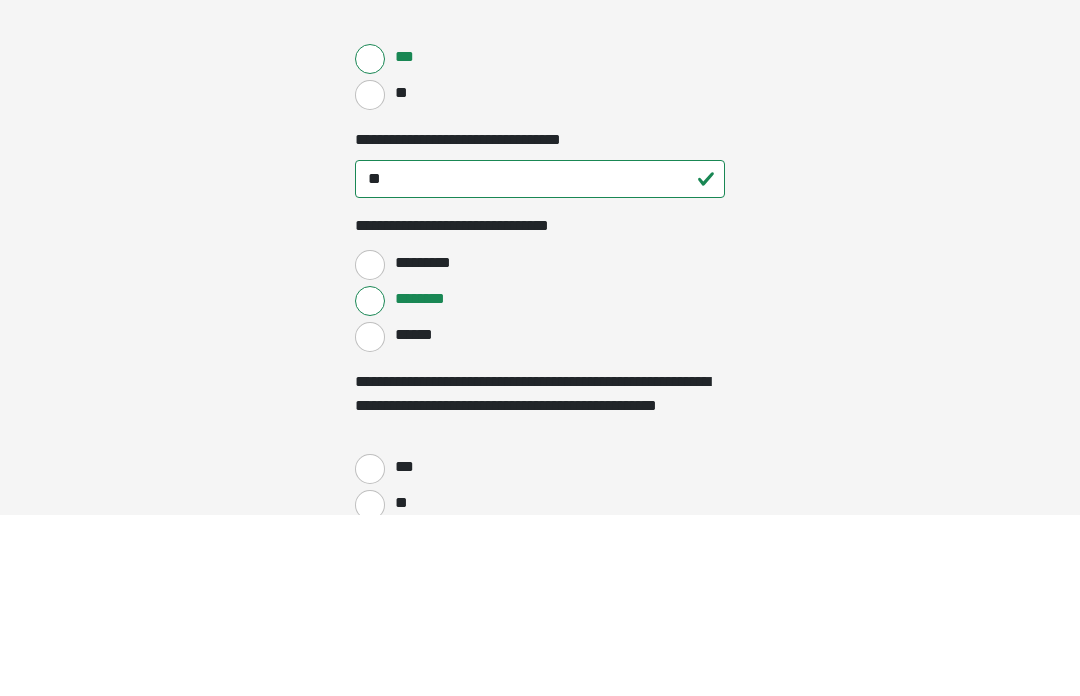 scroll, scrollTop: 866, scrollLeft: 0, axis: vertical 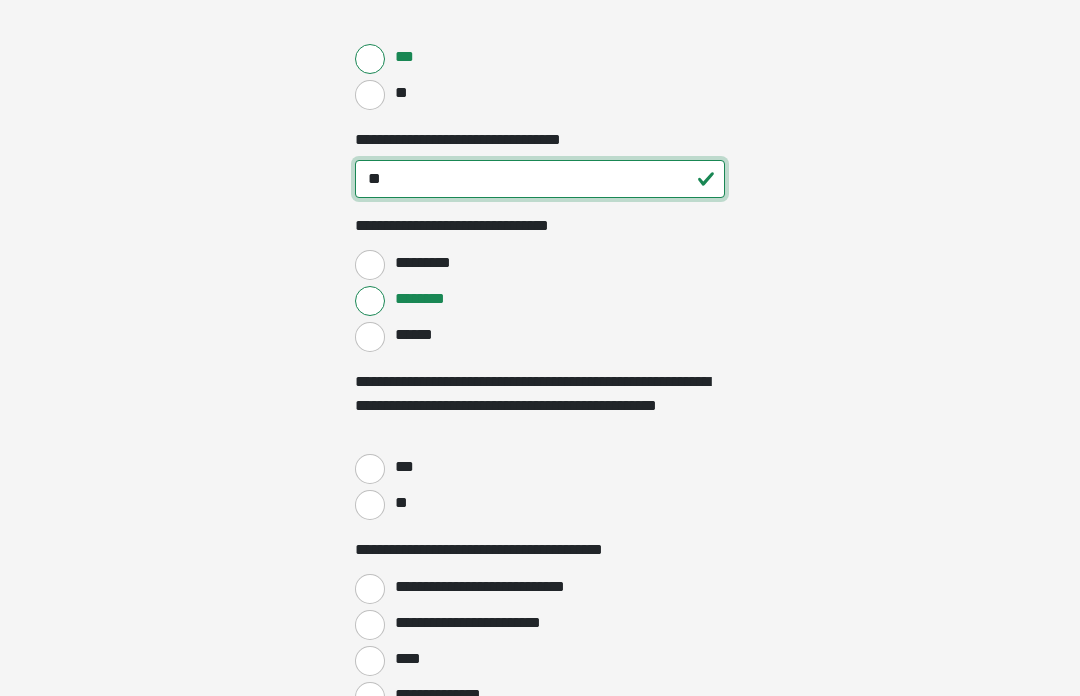 click on "**" at bounding box center [540, 179] 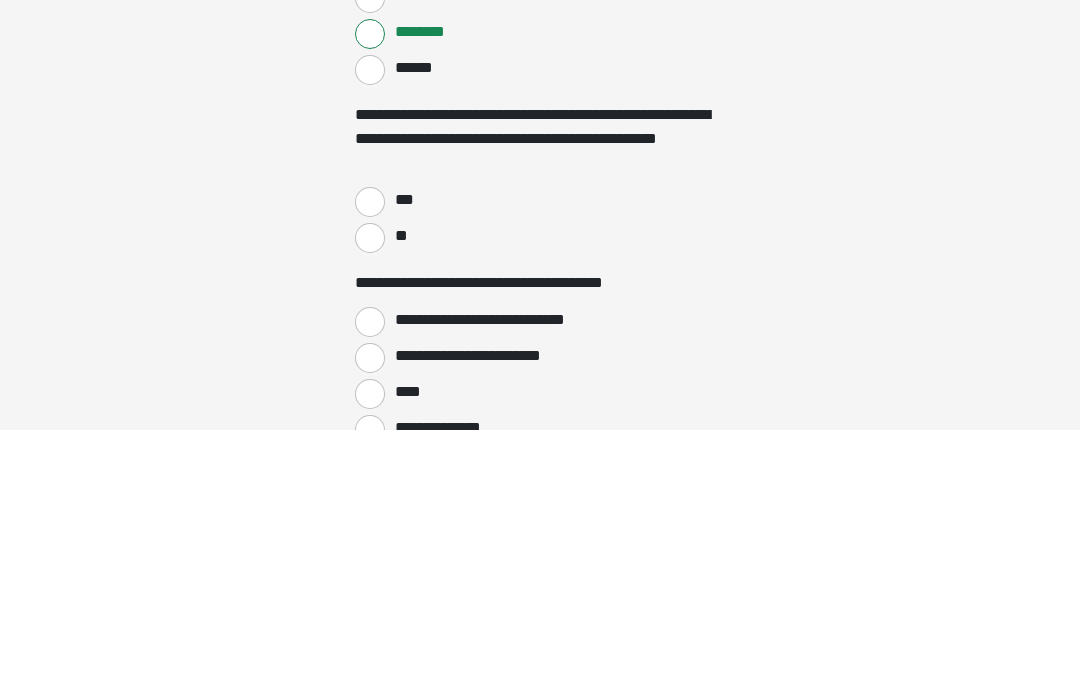 type on "*****" 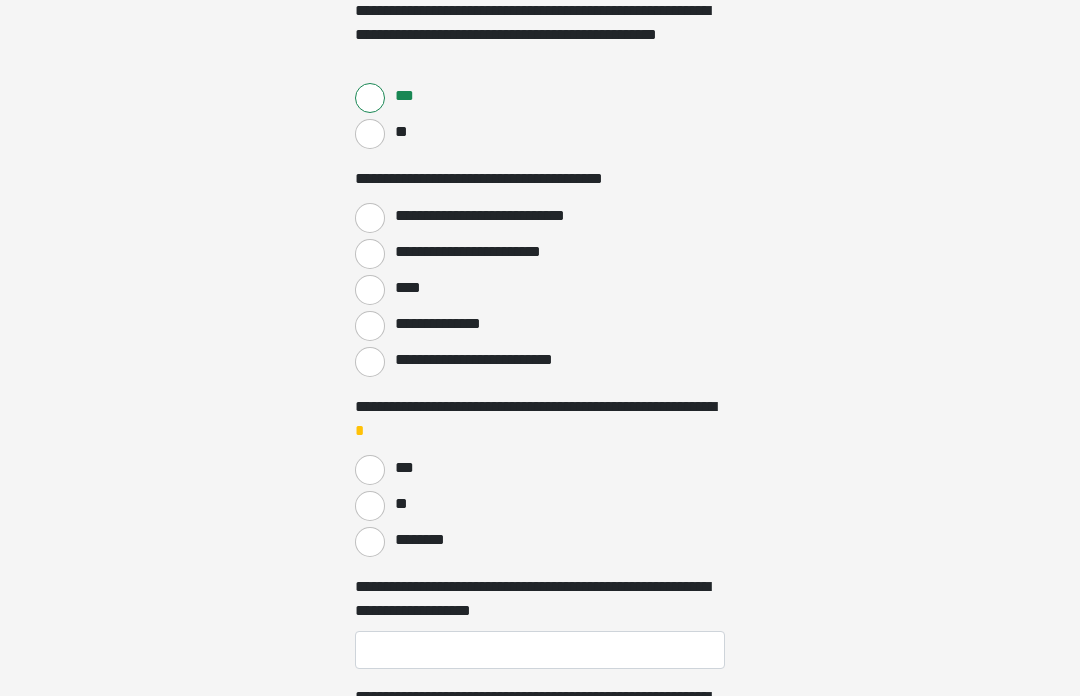 scroll, scrollTop: 1241, scrollLeft: 0, axis: vertical 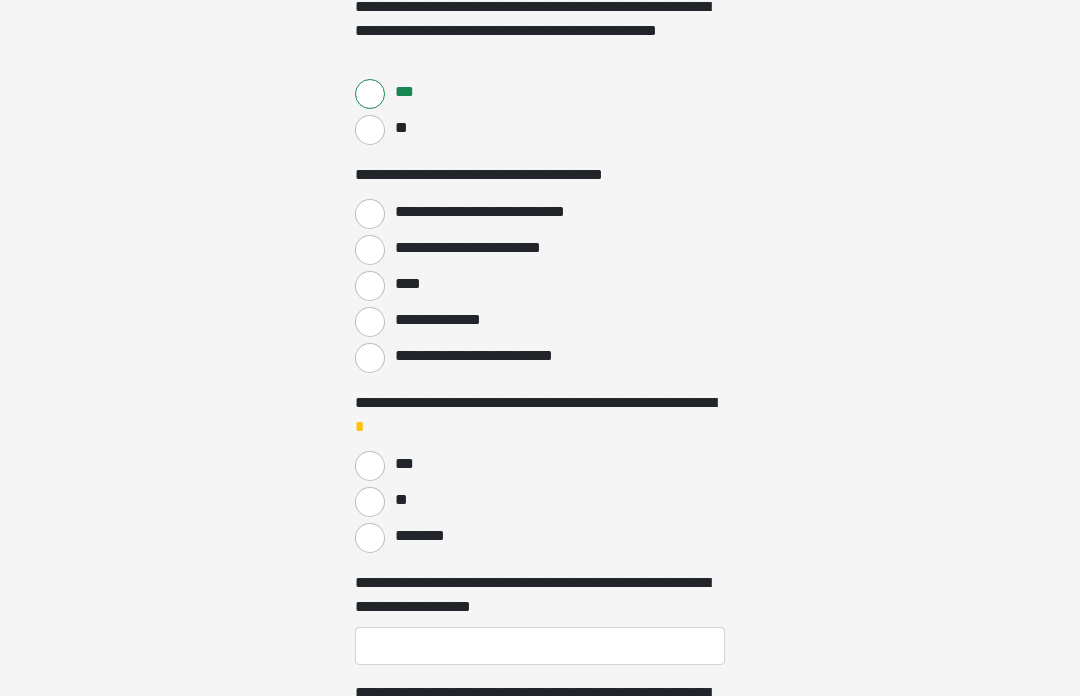 click on "**********" at bounding box center (370, 214) 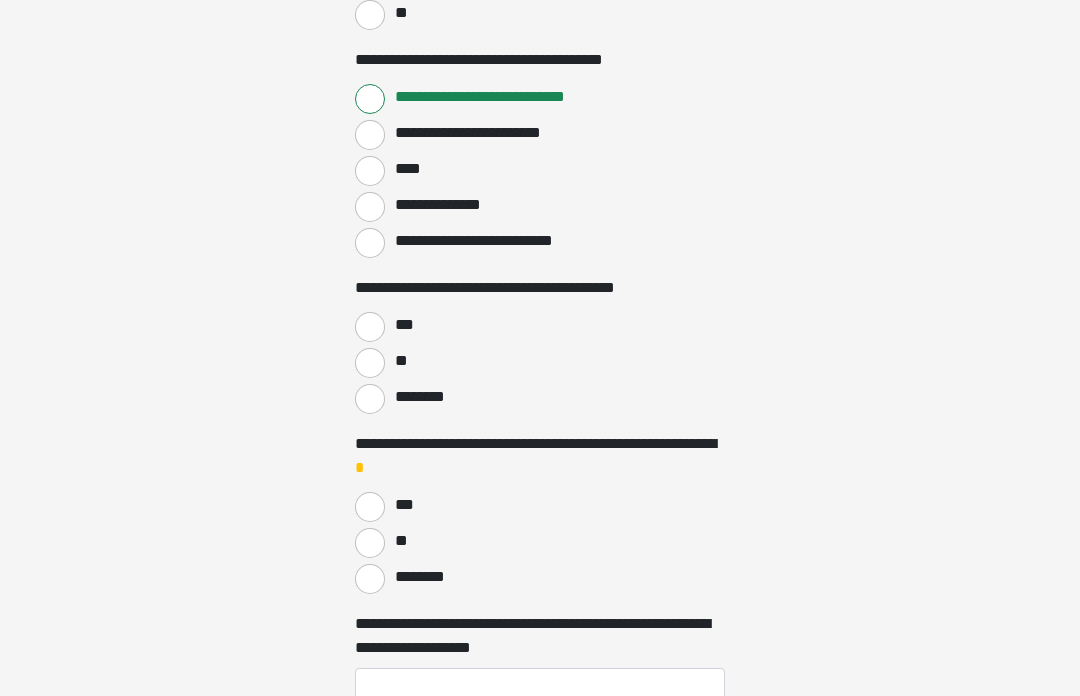 scroll, scrollTop: 1356, scrollLeft: 0, axis: vertical 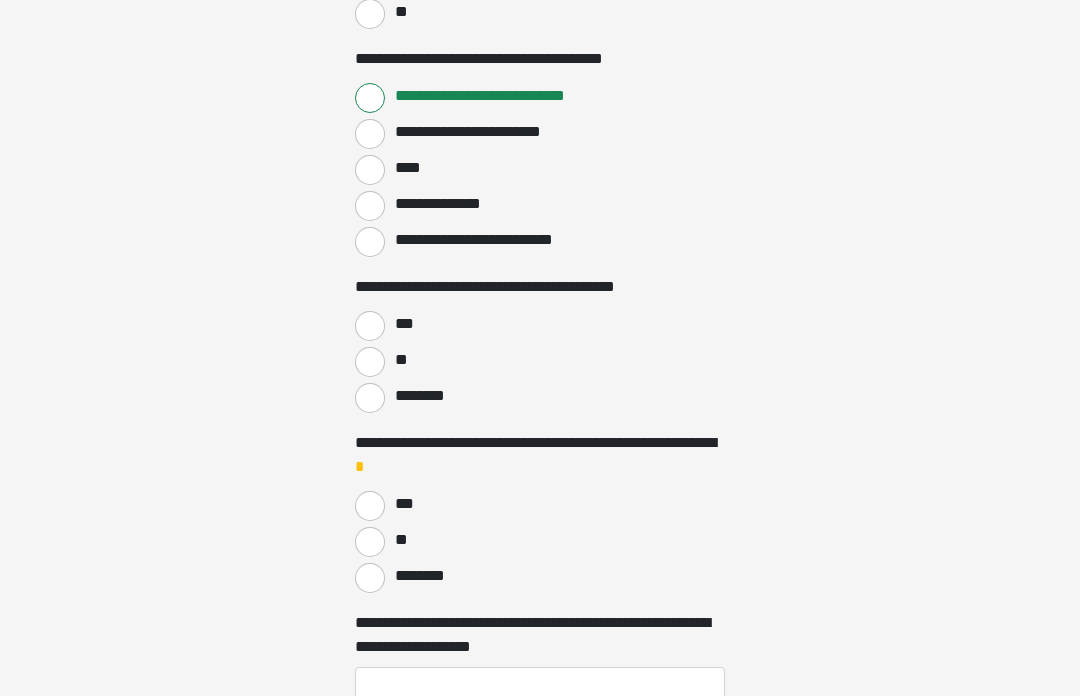 click on "***" at bounding box center (370, 327) 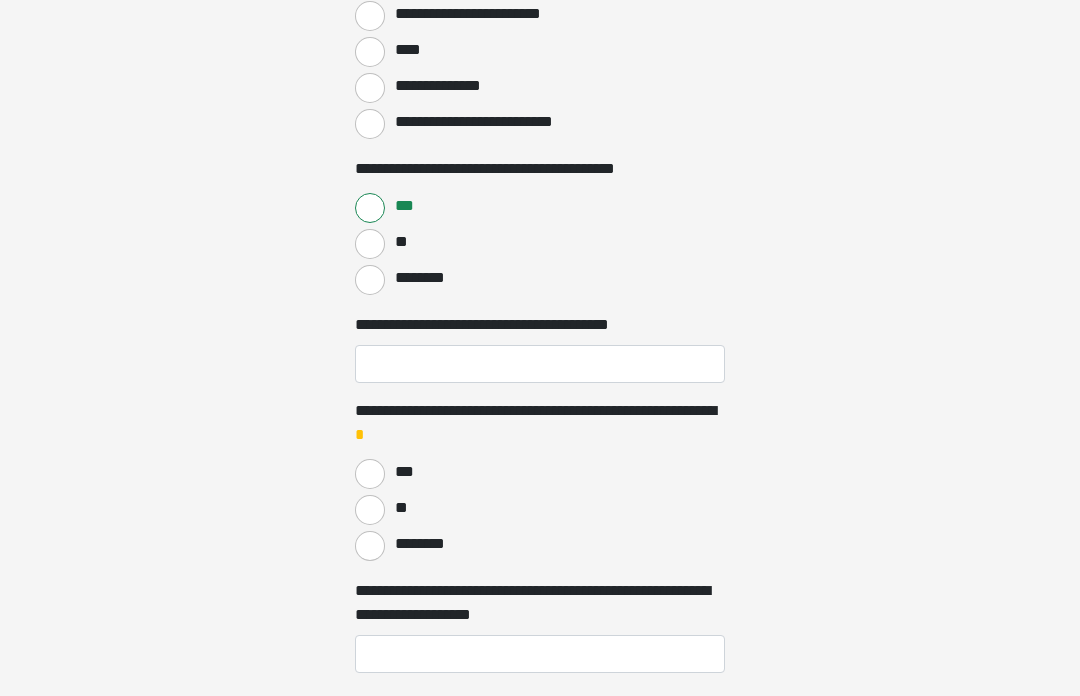 scroll, scrollTop: 1489, scrollLeft: 0, axis: vertical 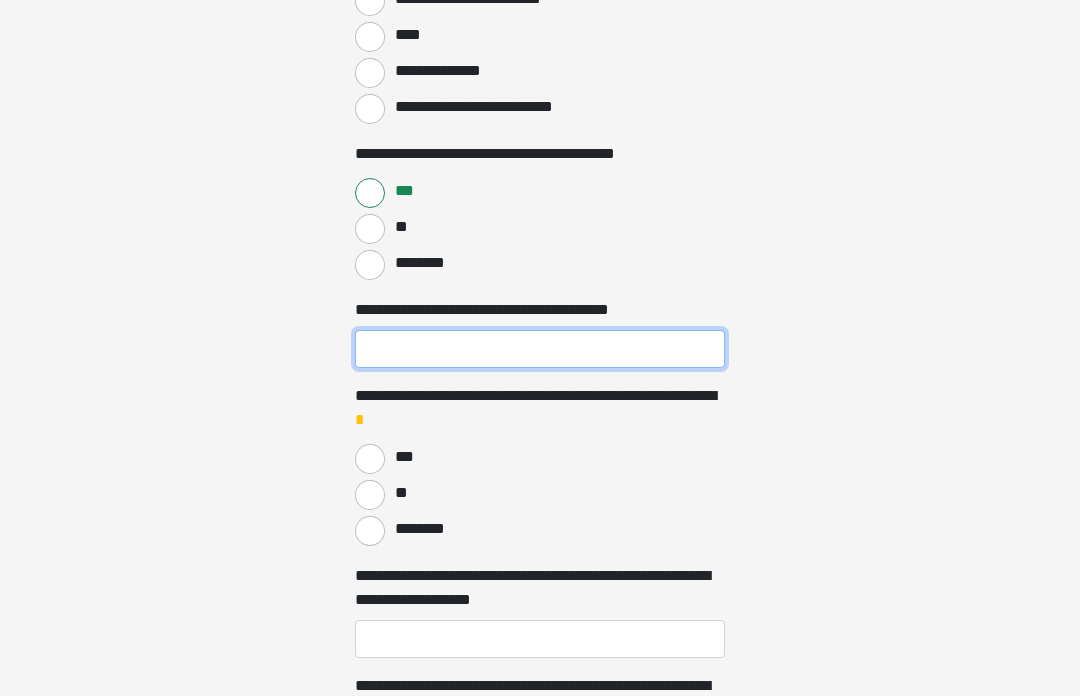 click on "**********" at bounding box center [540, 350] 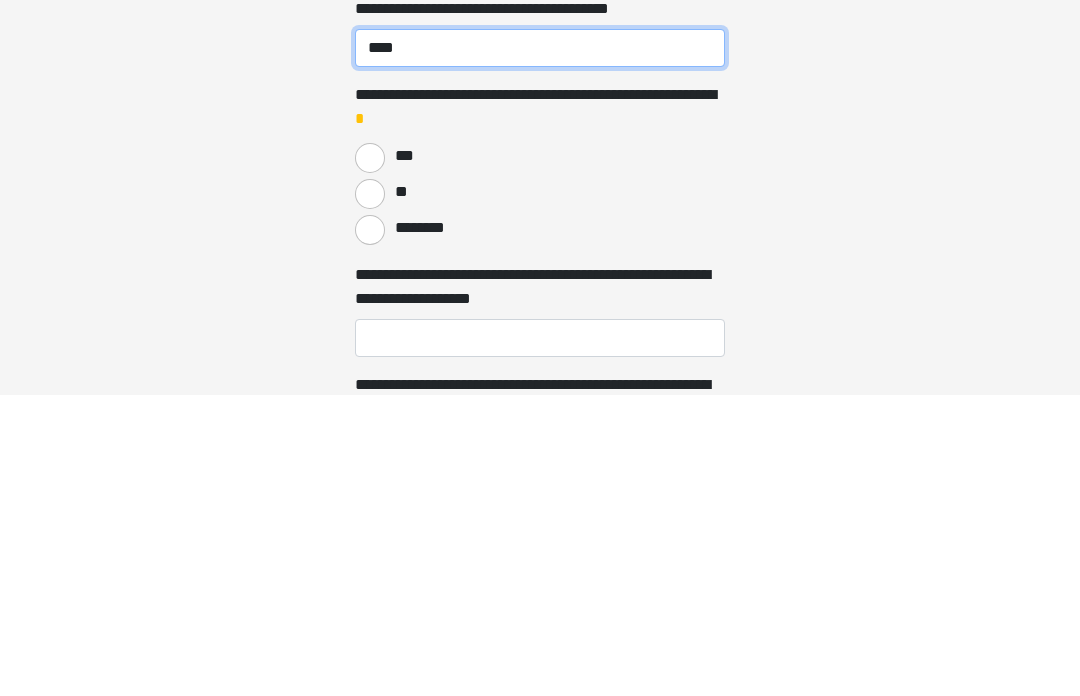 type on "****" 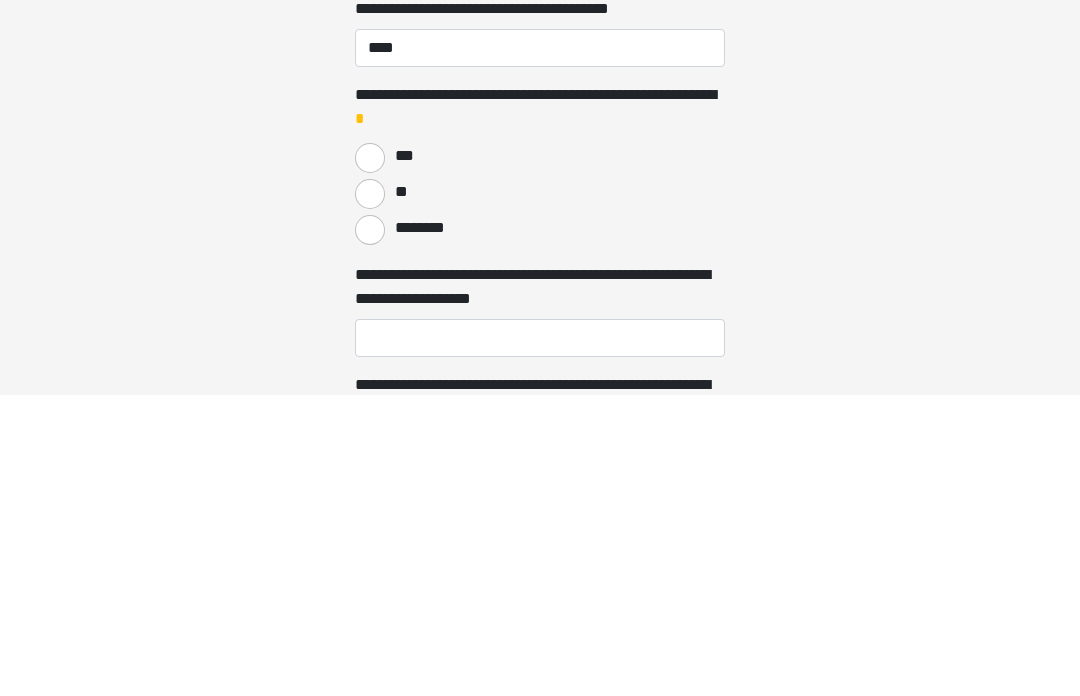 click on "***" at bounding box center (403, 458) 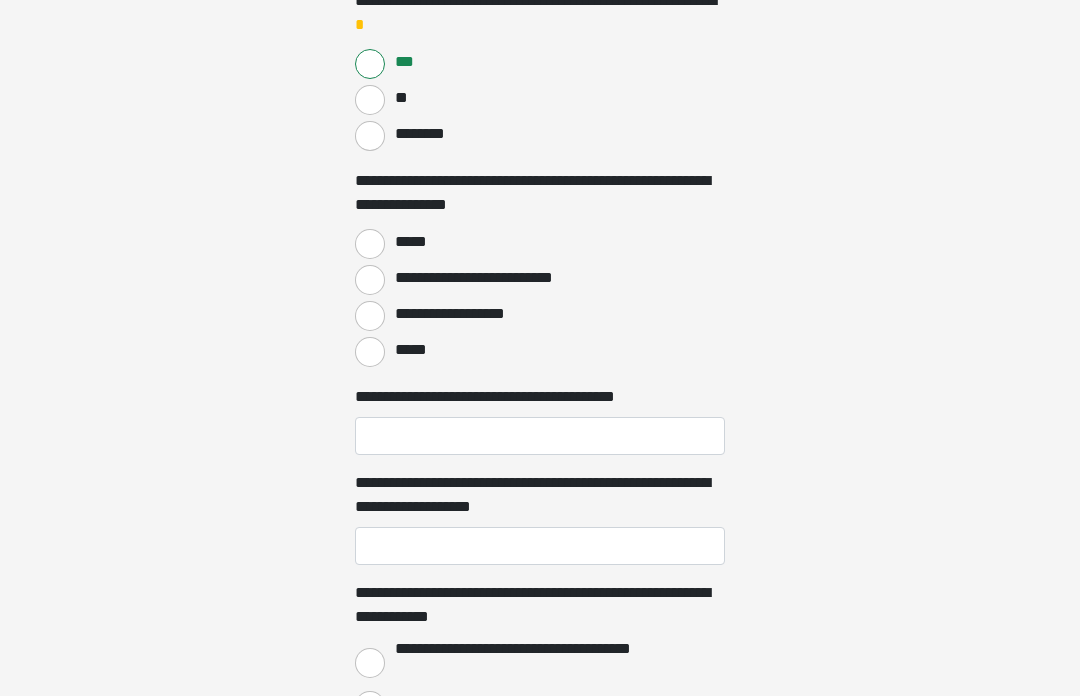 scroll, scrollTop: 1885, scrollLeft: 0, axis: vertical 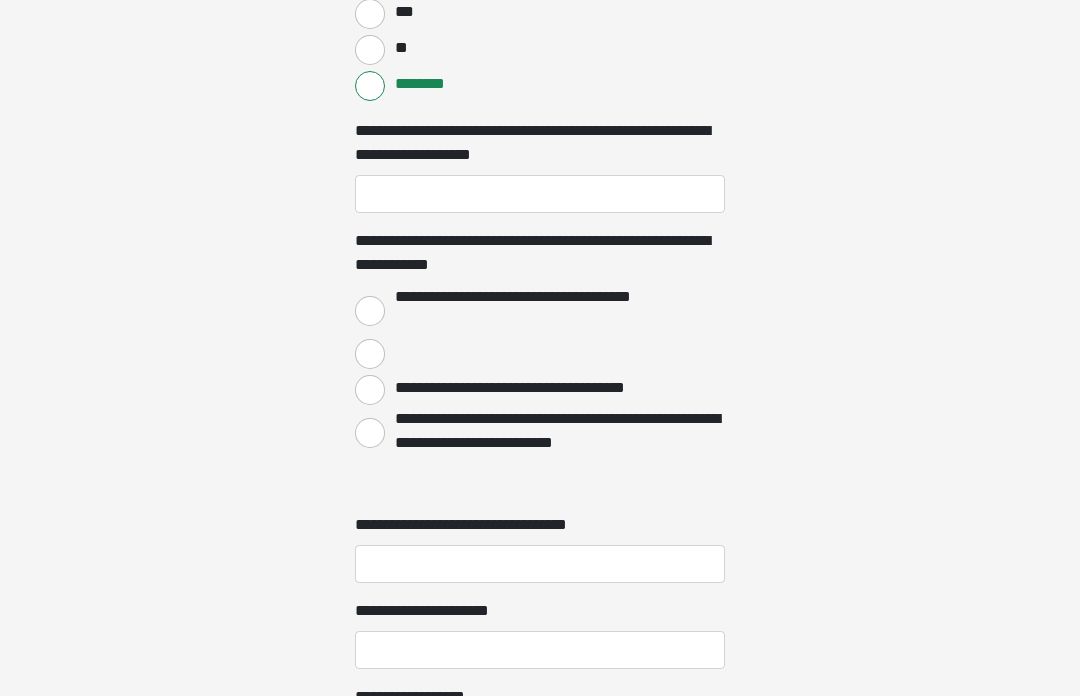 click on "**********" at bounding box center [370, 311] 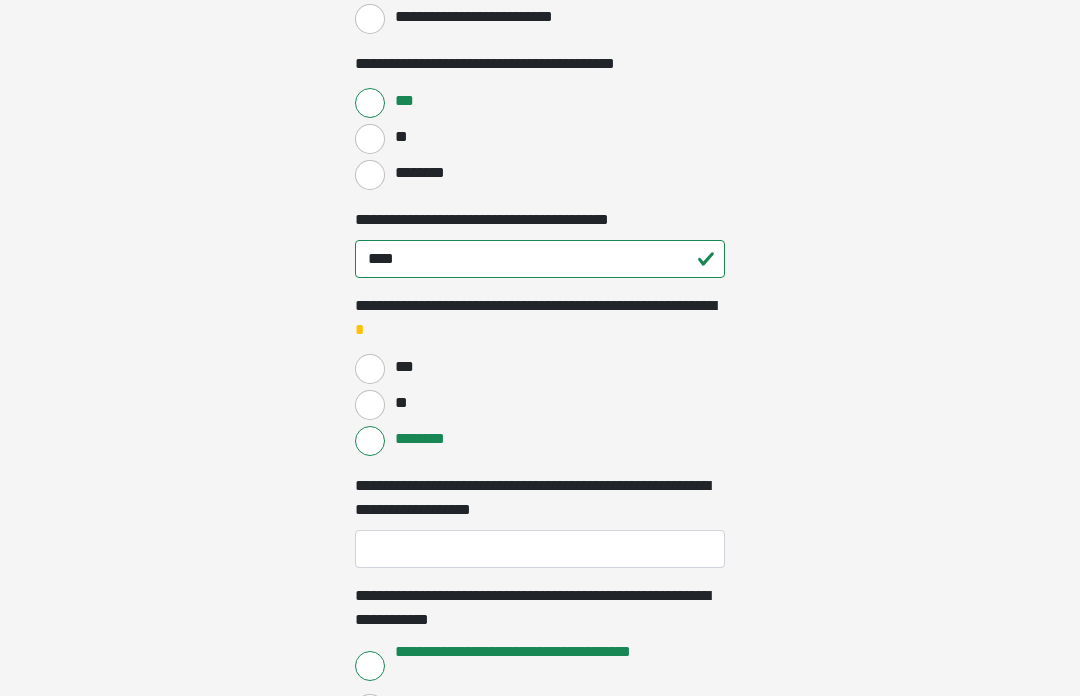 scroll, scrollTop: 1578, scrollLeft: 0, axis: vertical 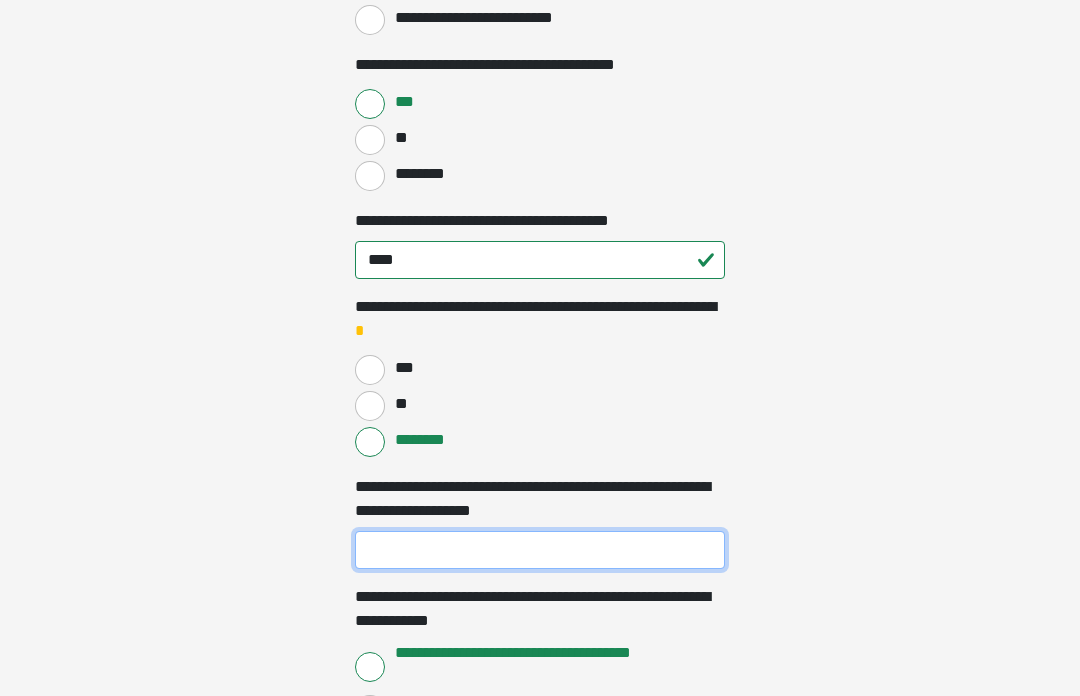 click on "**********" at bounding box center [540, 551] 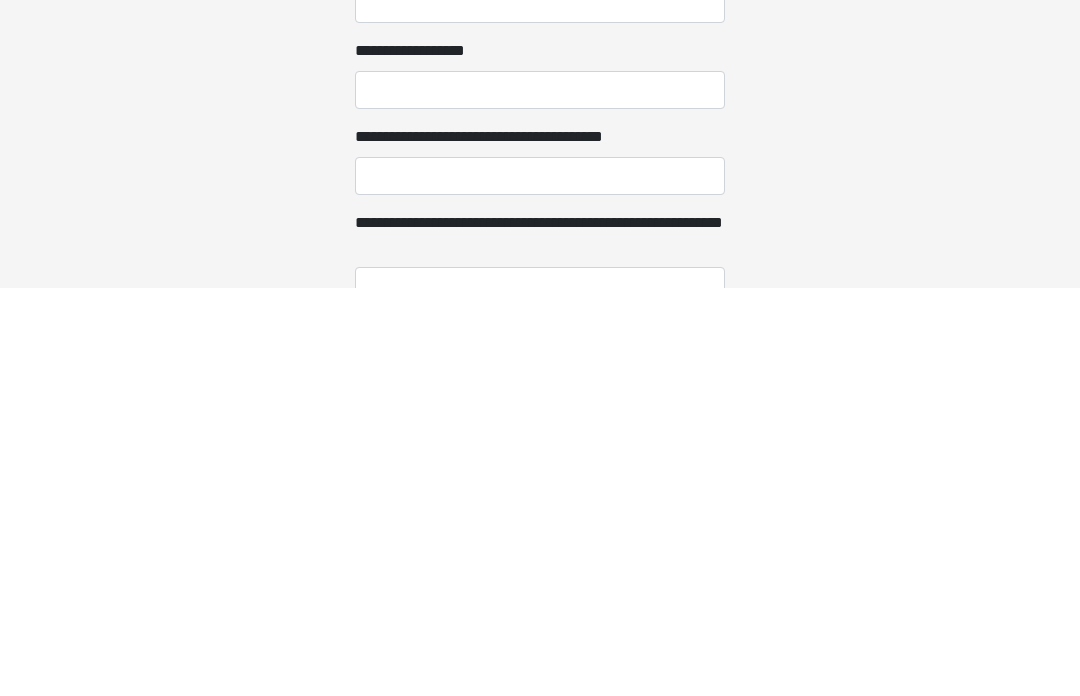 scroll, scrollTop: 2231, scrollLeft: 0, axis: vertical 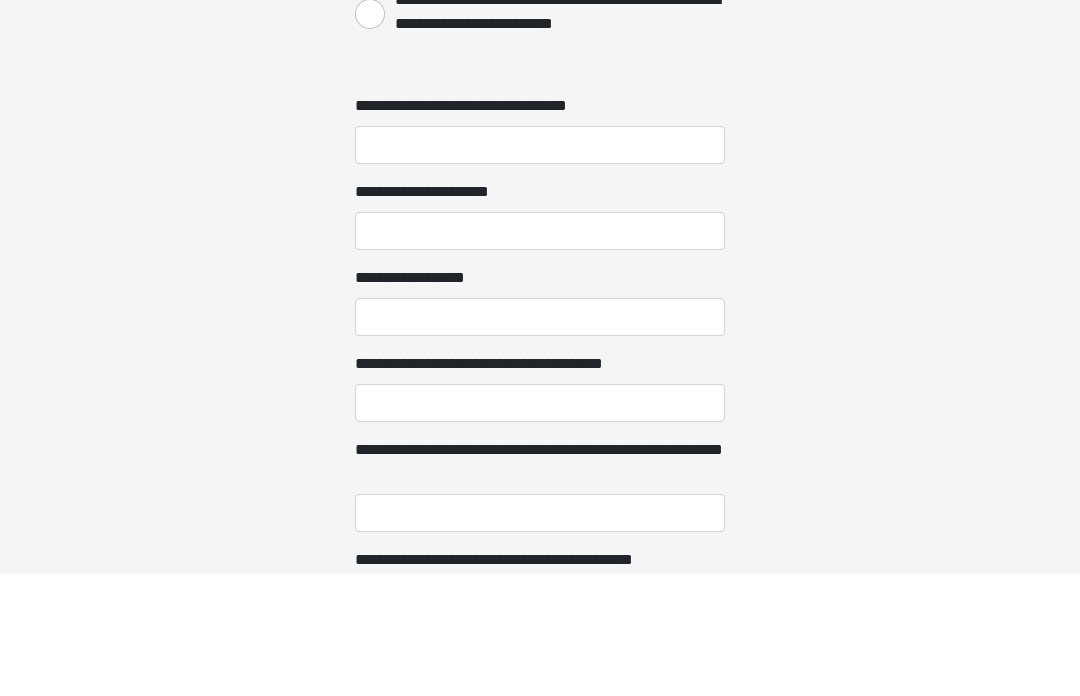 type on "***" 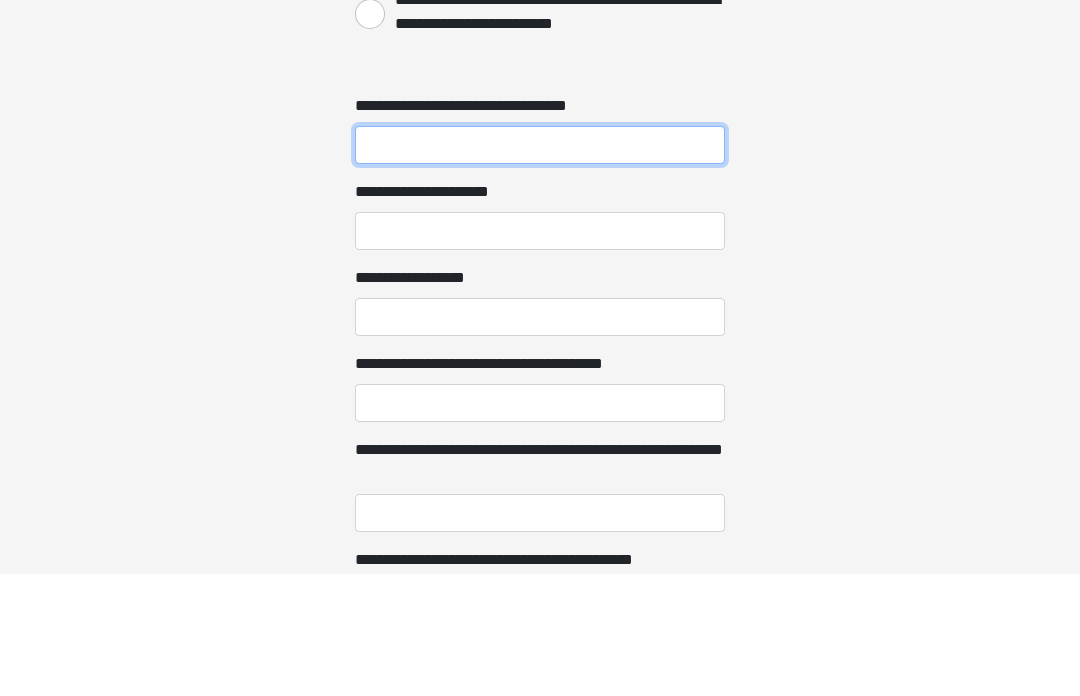 click on "**********" at bounding box center (540, 268) 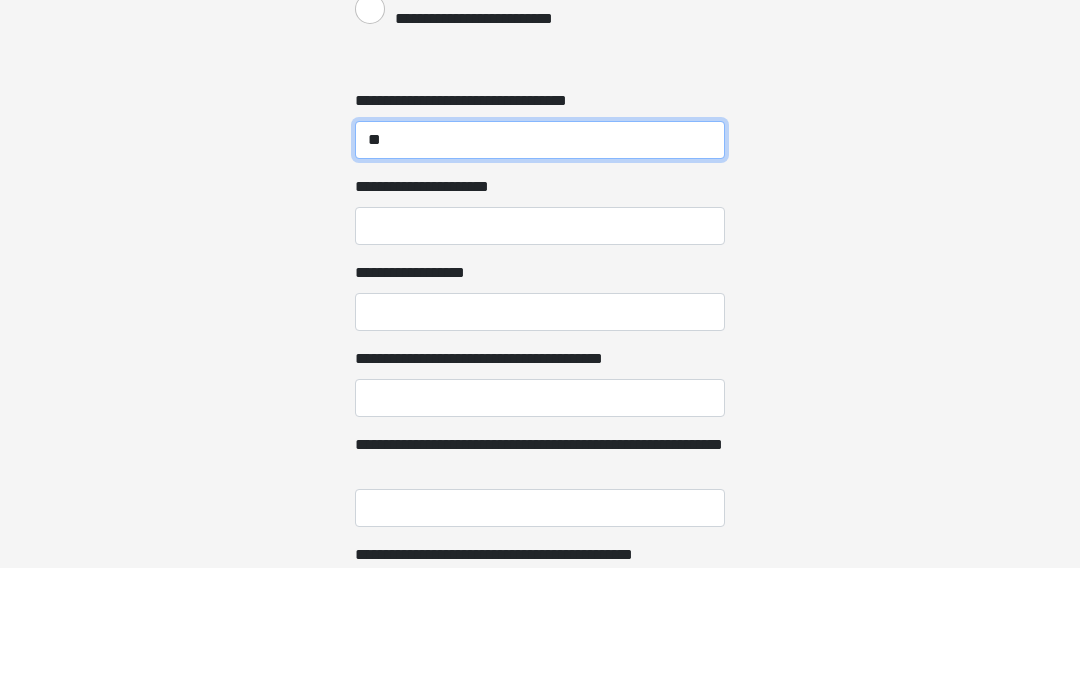 type on "**" 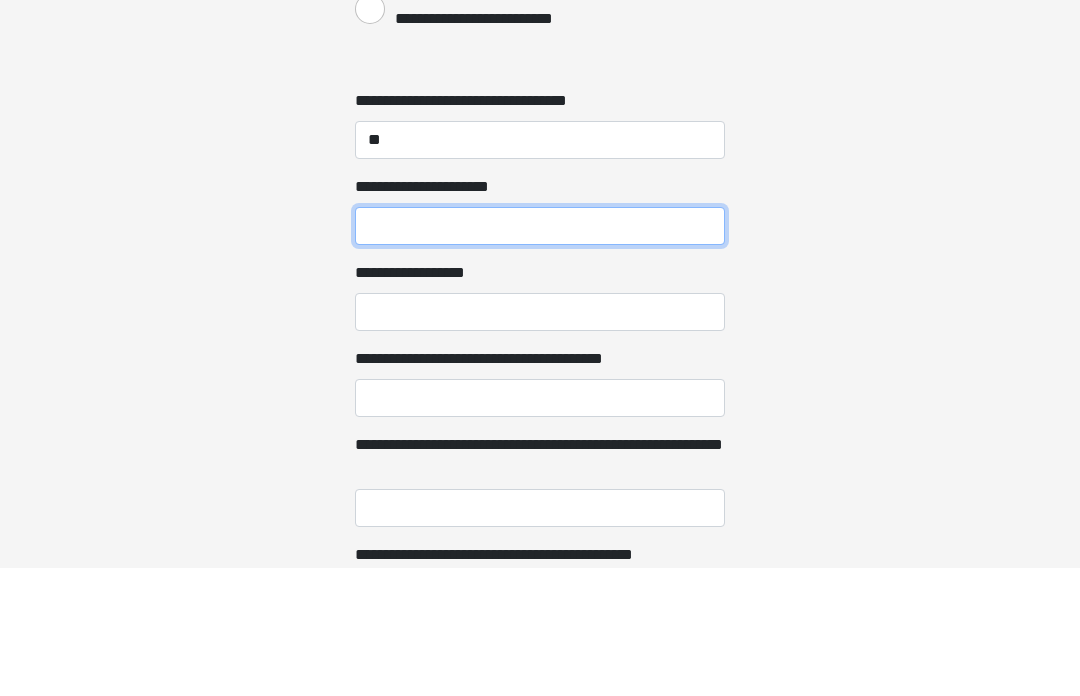 click on "**********" at bounding box center (540, 354) 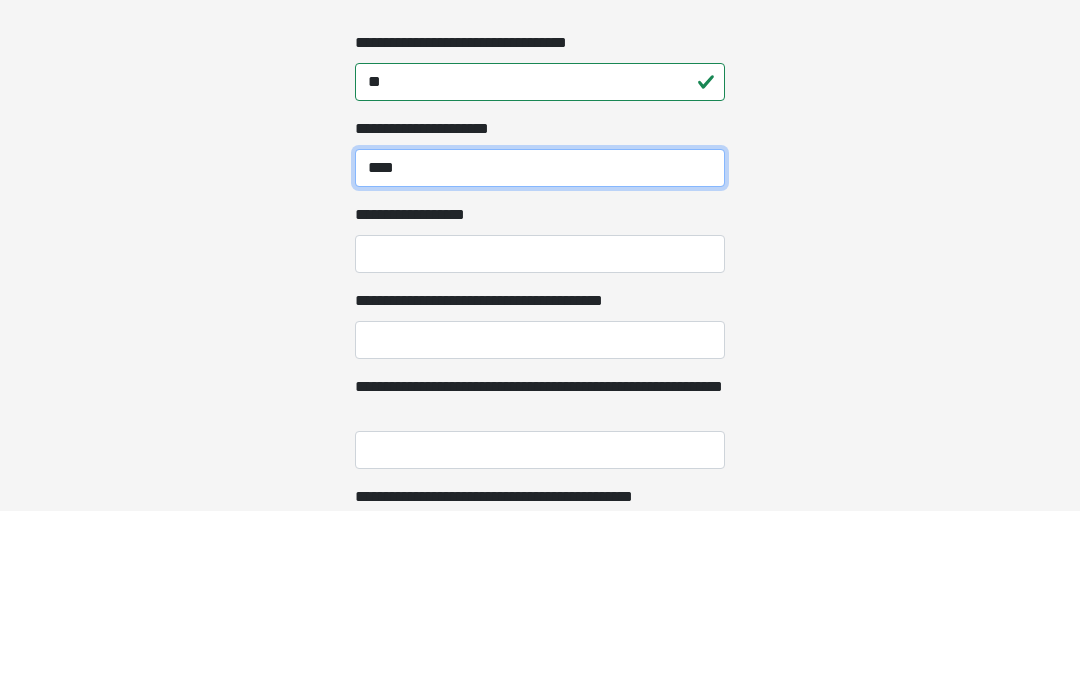 type on "****" 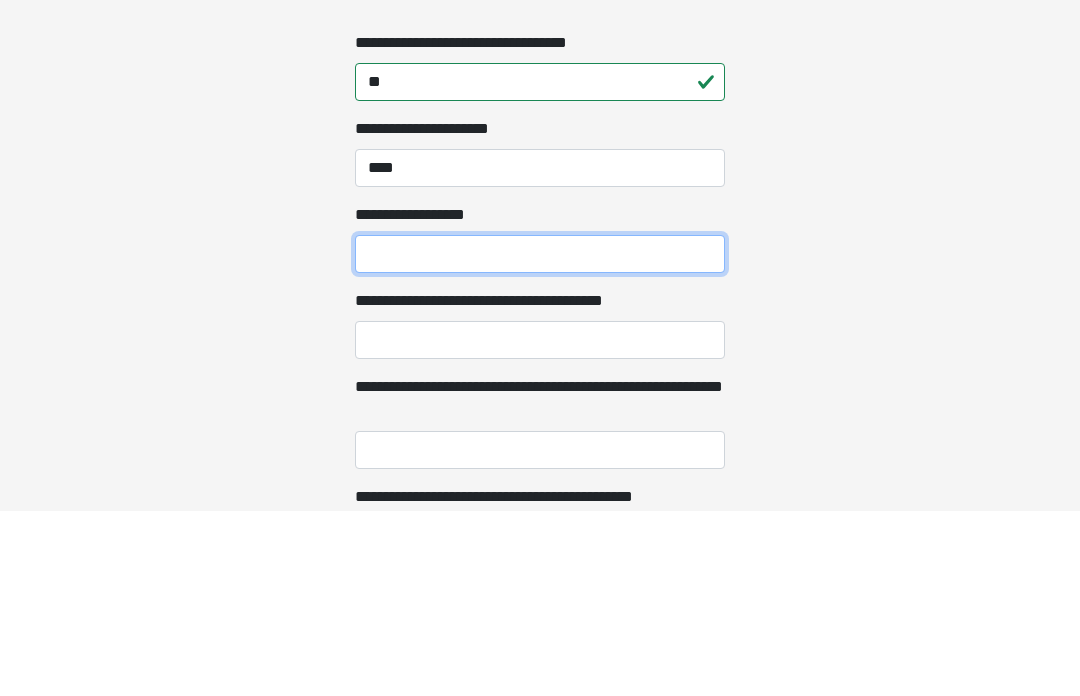 click on "**********" at bounding box center [540, 440] 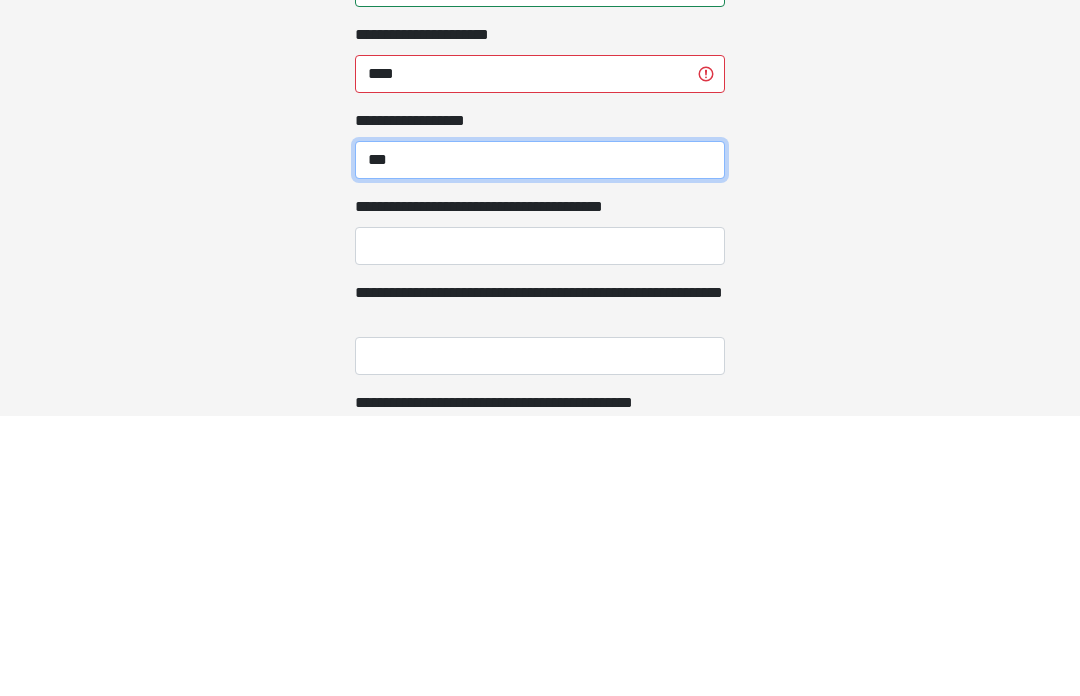 type on "***" 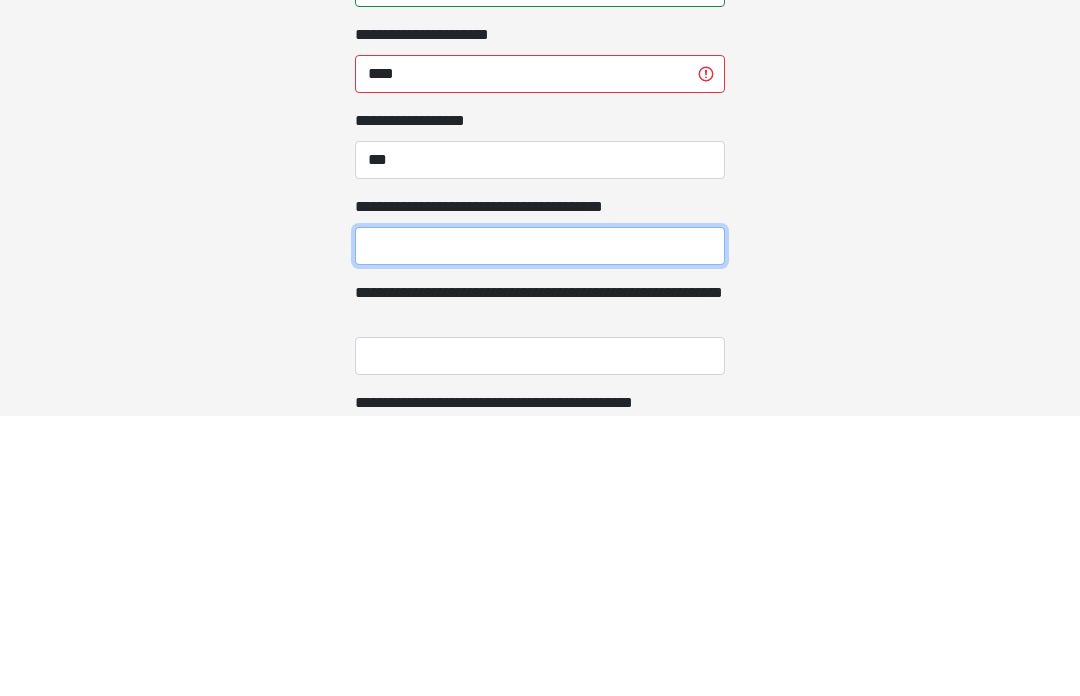 click on "**********" at bounding box center (540, 526) 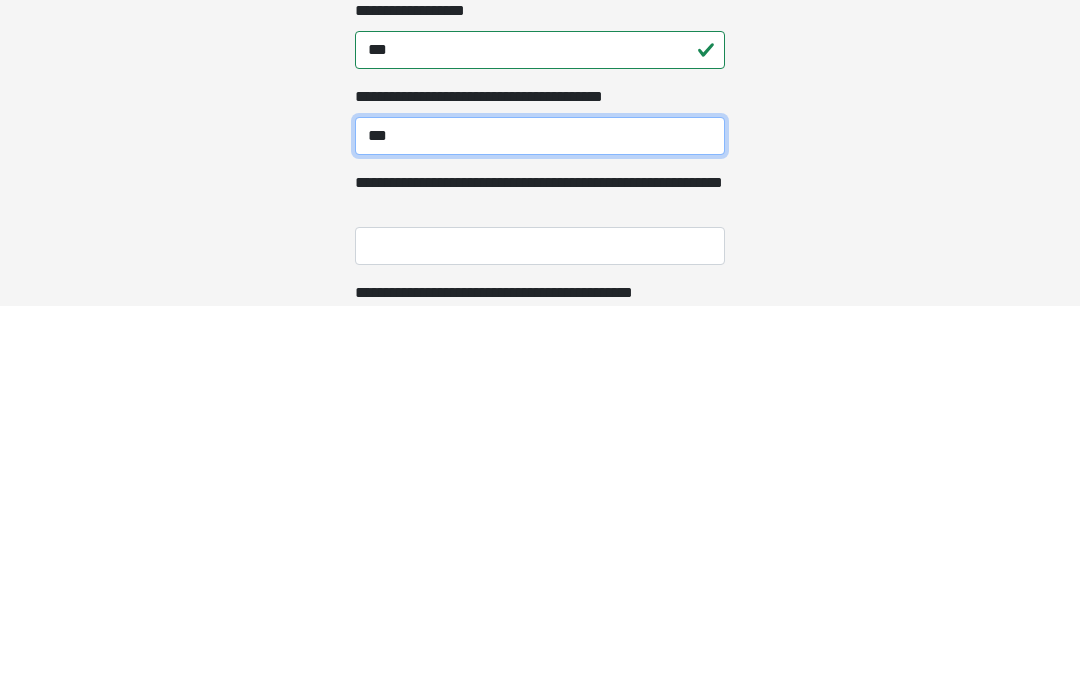 type on "***" 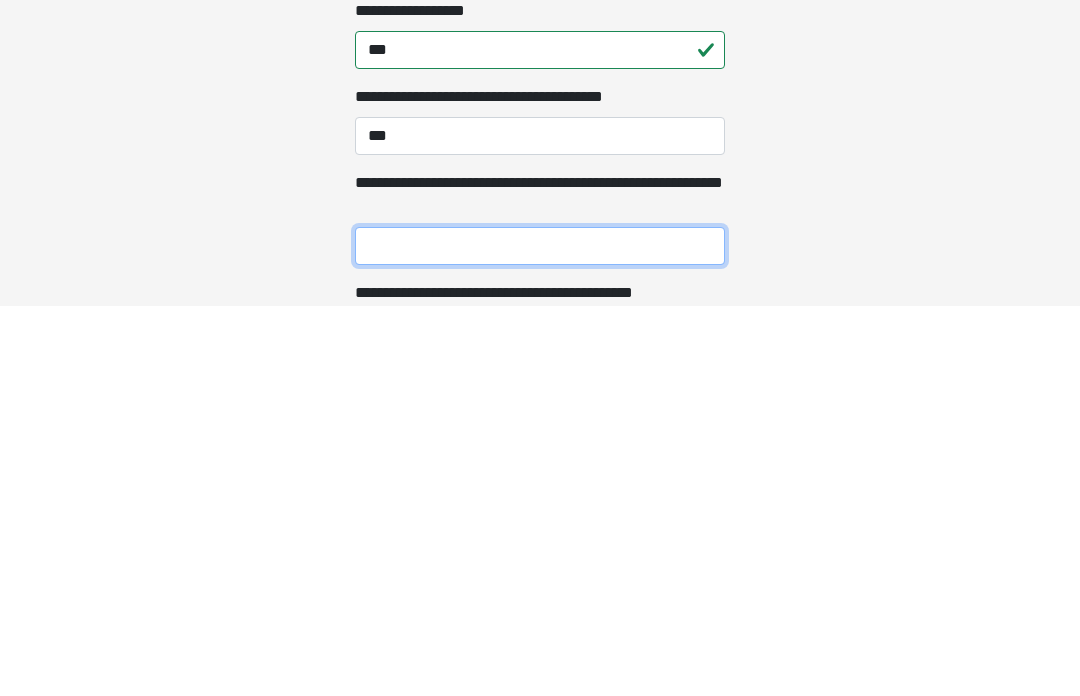 click on "**********" at bounding box center [540, 636] 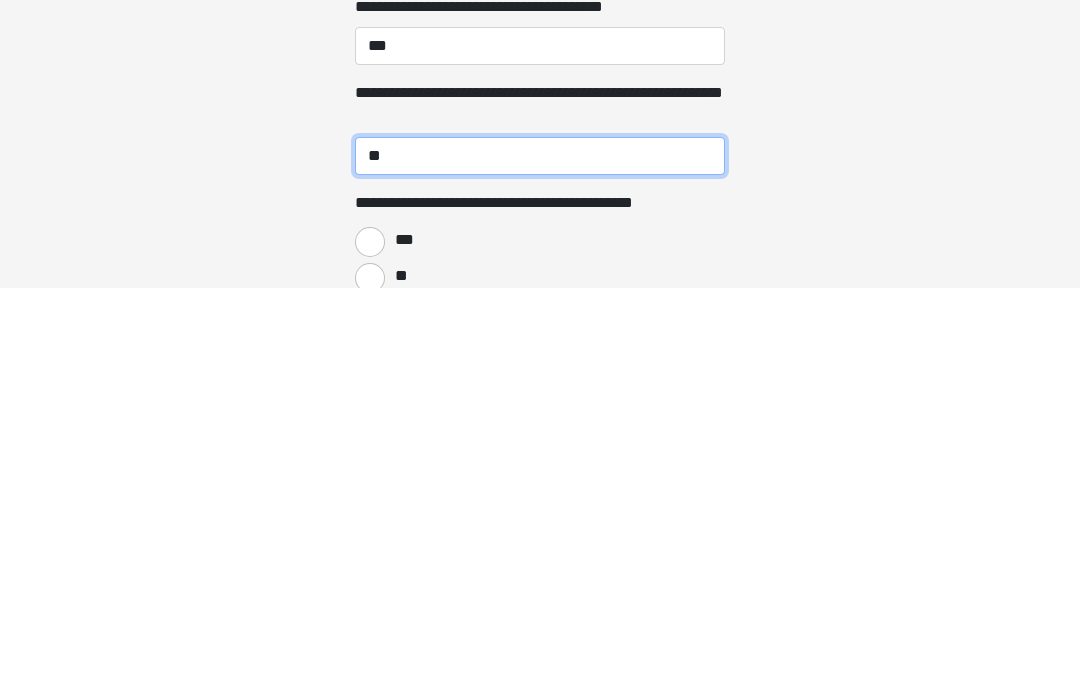 scroll, scrollTop: 2305, scrollLeft: 0, axis: vertical 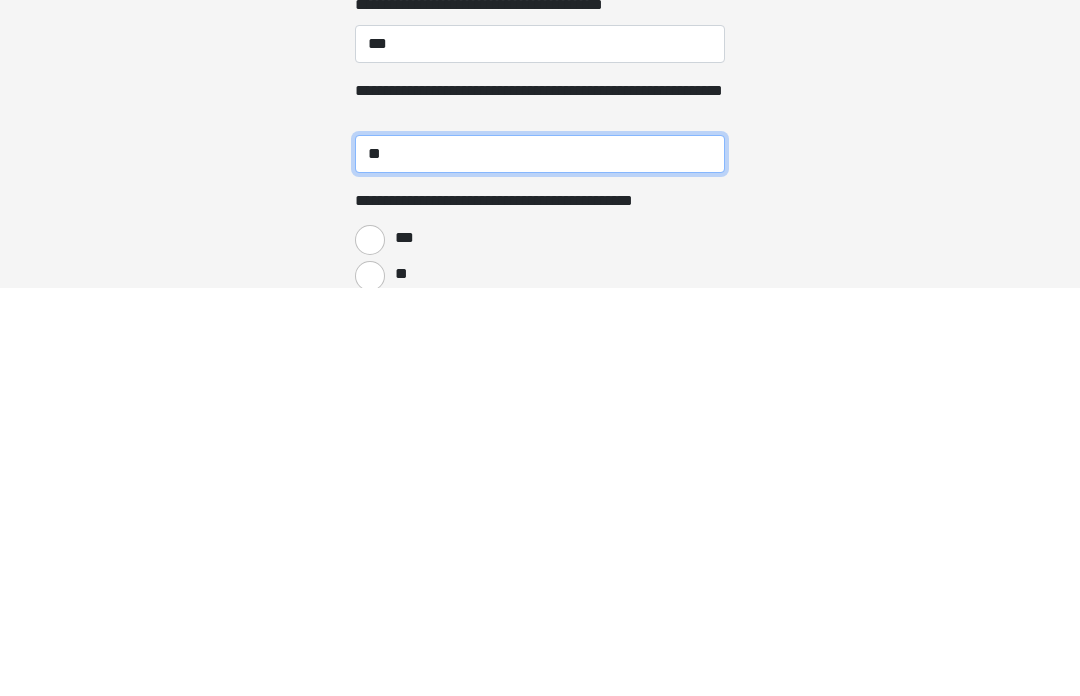 type on "**" 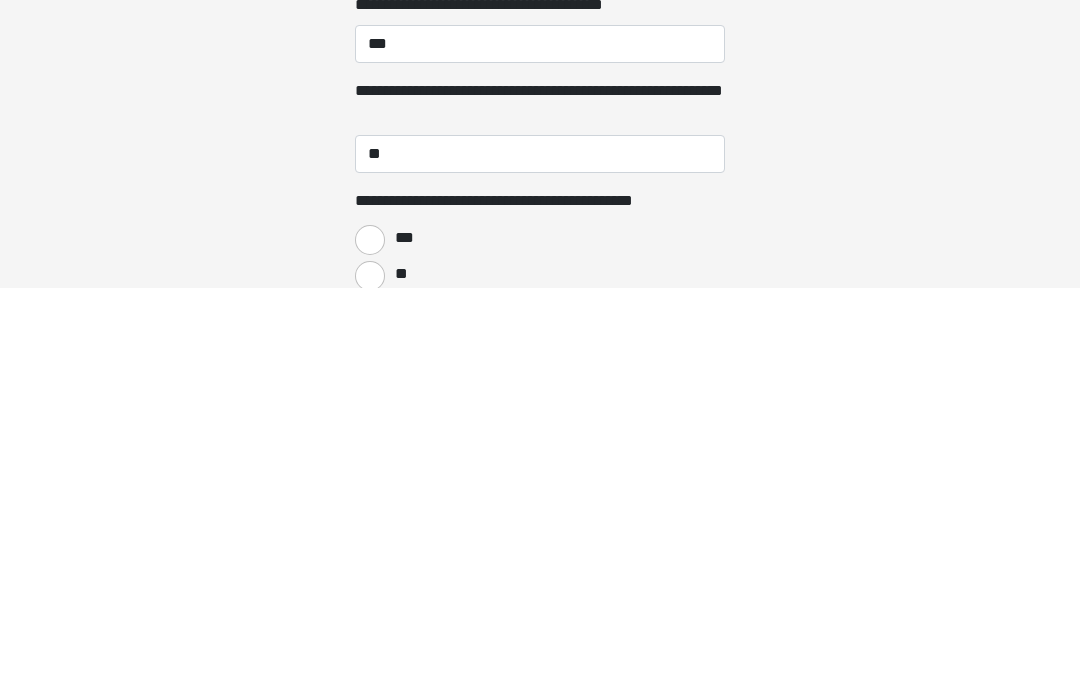 click on "**" at bounding box center [400, 682] 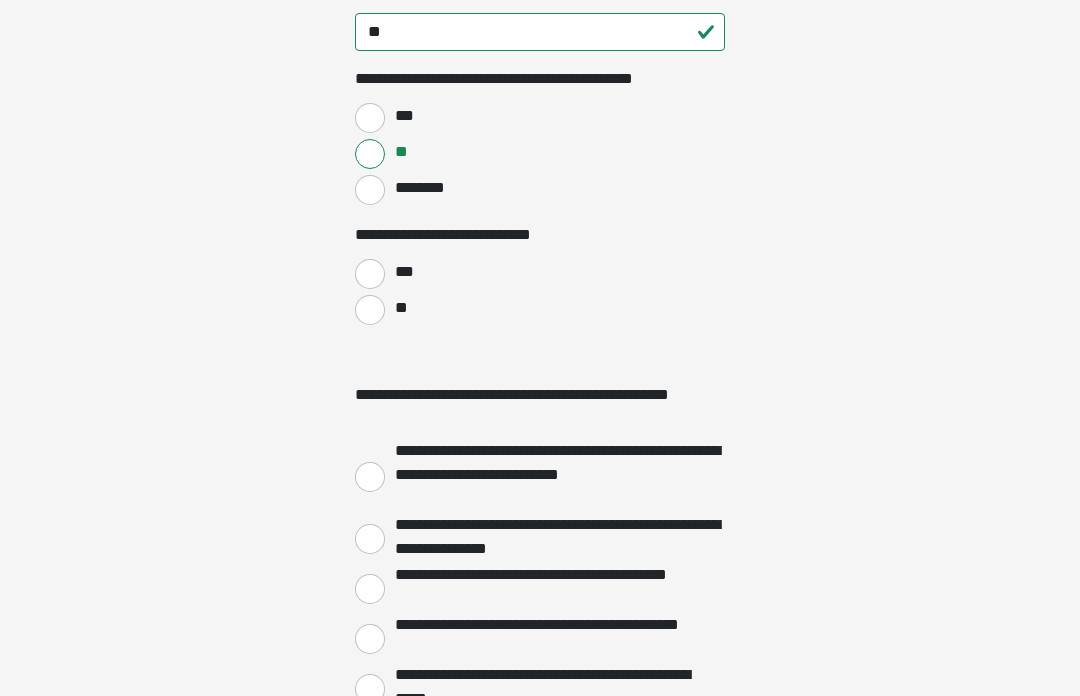 click on "**" at bounding box center [370, 311] 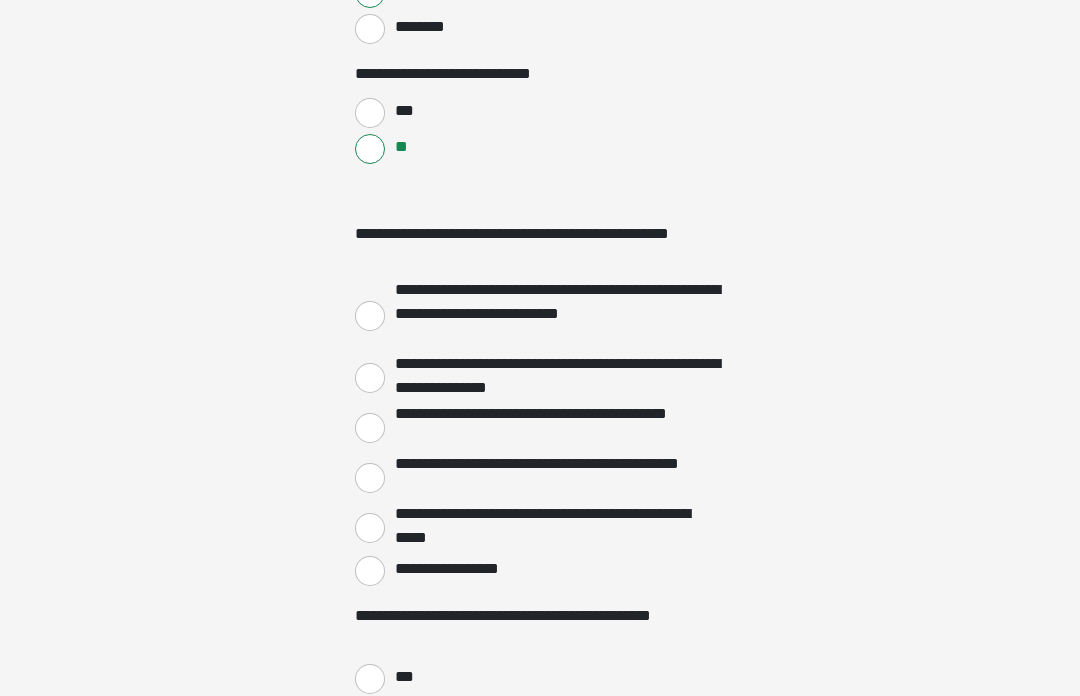 scroll, scrollTop: 3002, scrollLeft: 0, axis: vertical 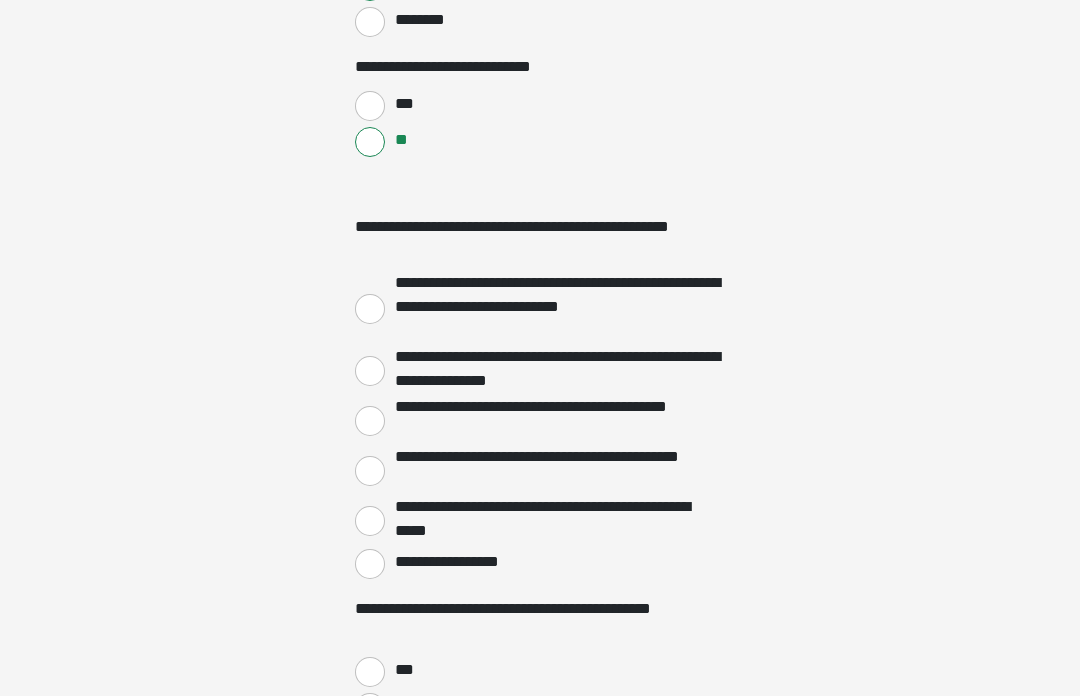 click on "**********" at bounding box center (370, 564) 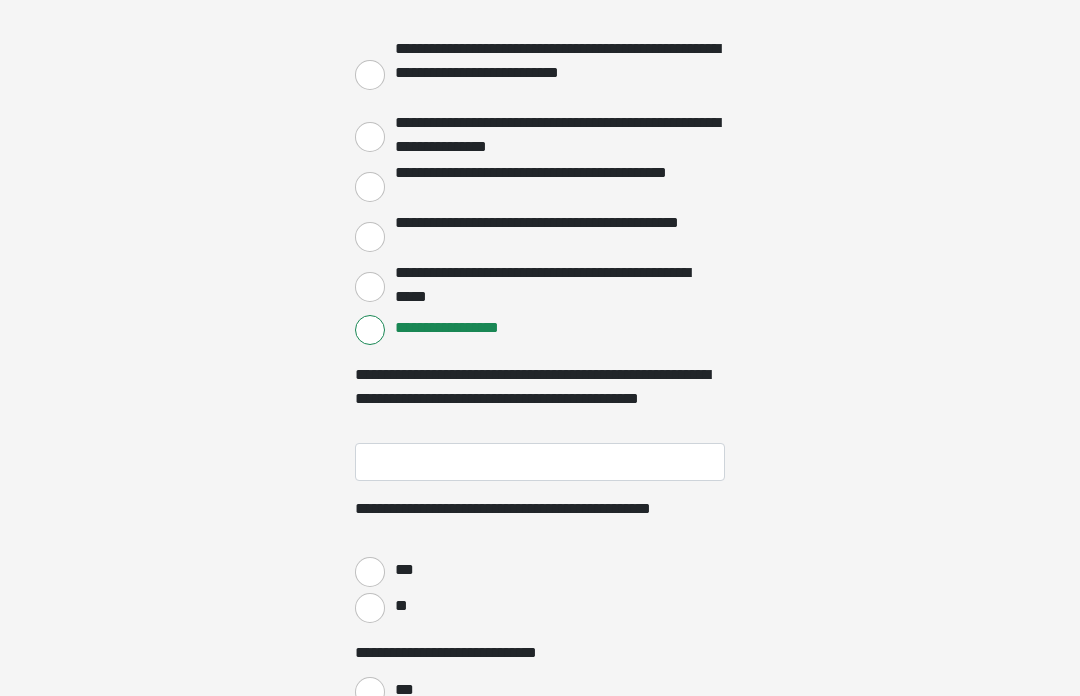 scroll, scrollTop: 3239, scrollLeft: 0, axis: vertical 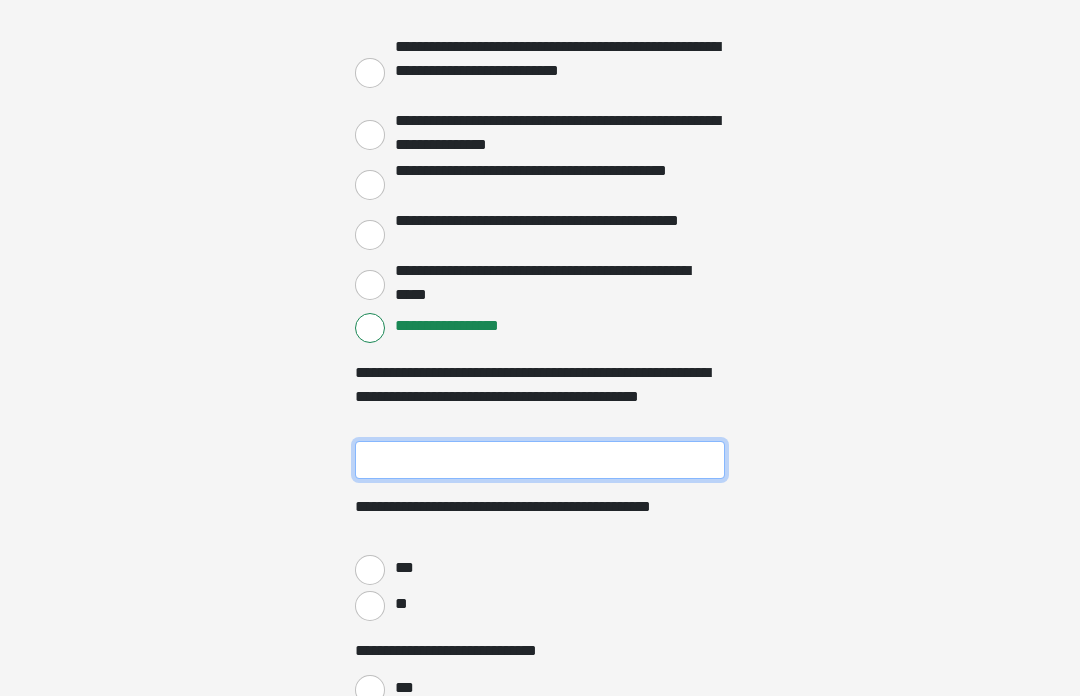 click on "**********" at bounding box center (540, 460) 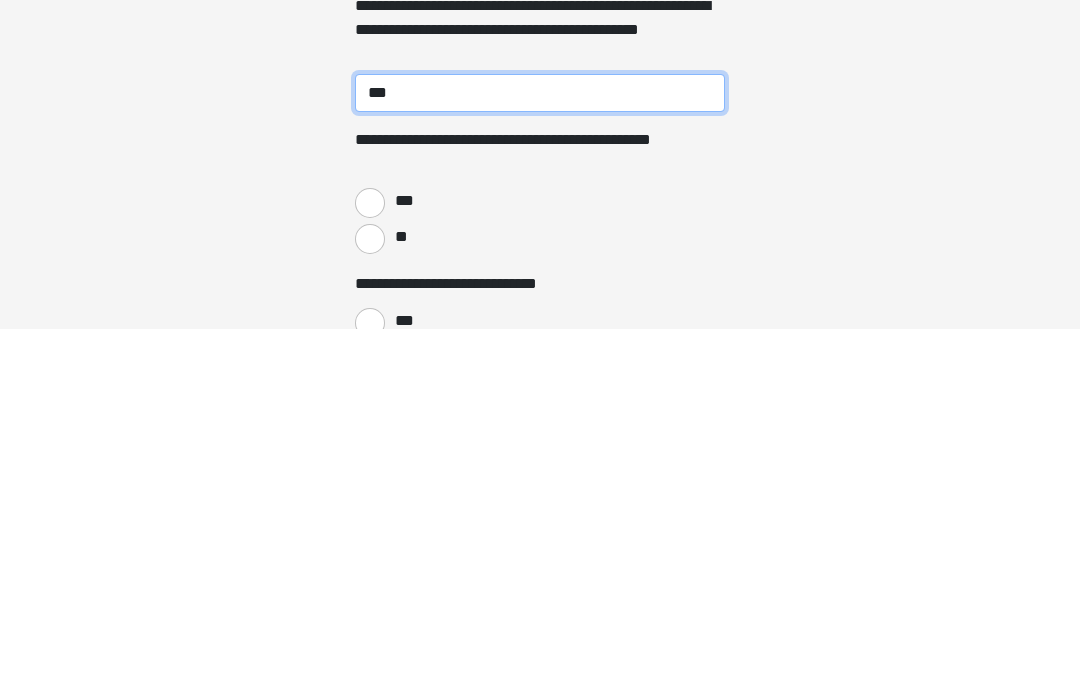 type on "***" 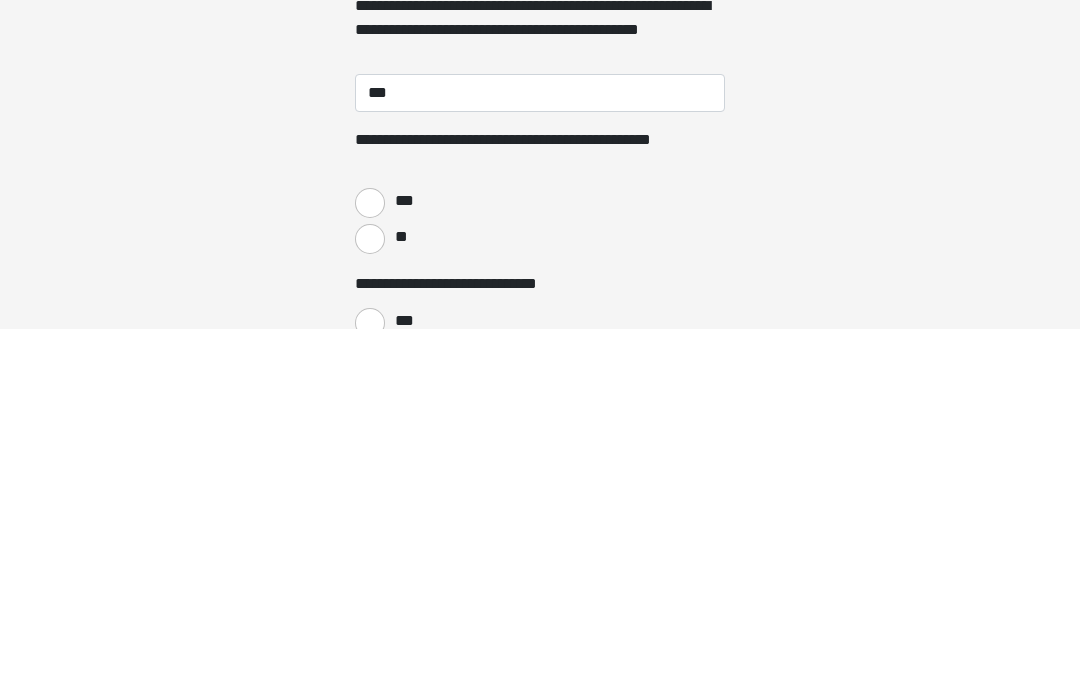 click on "***" at bounding box center (370, 570) 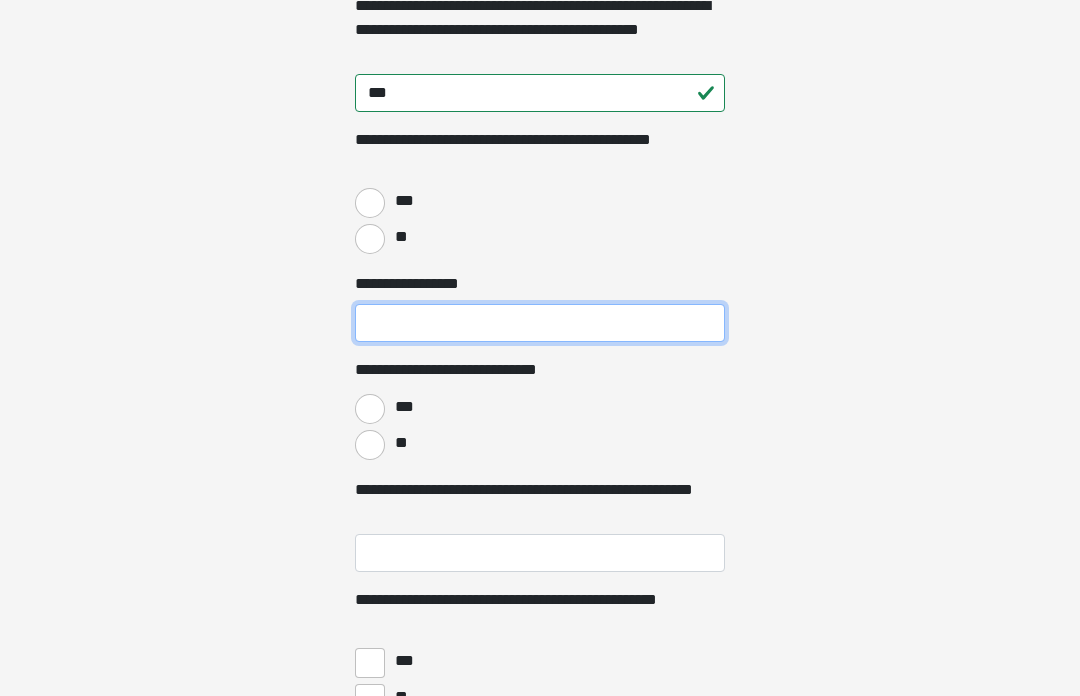 click on "**********" at bounding box center [540, 323] 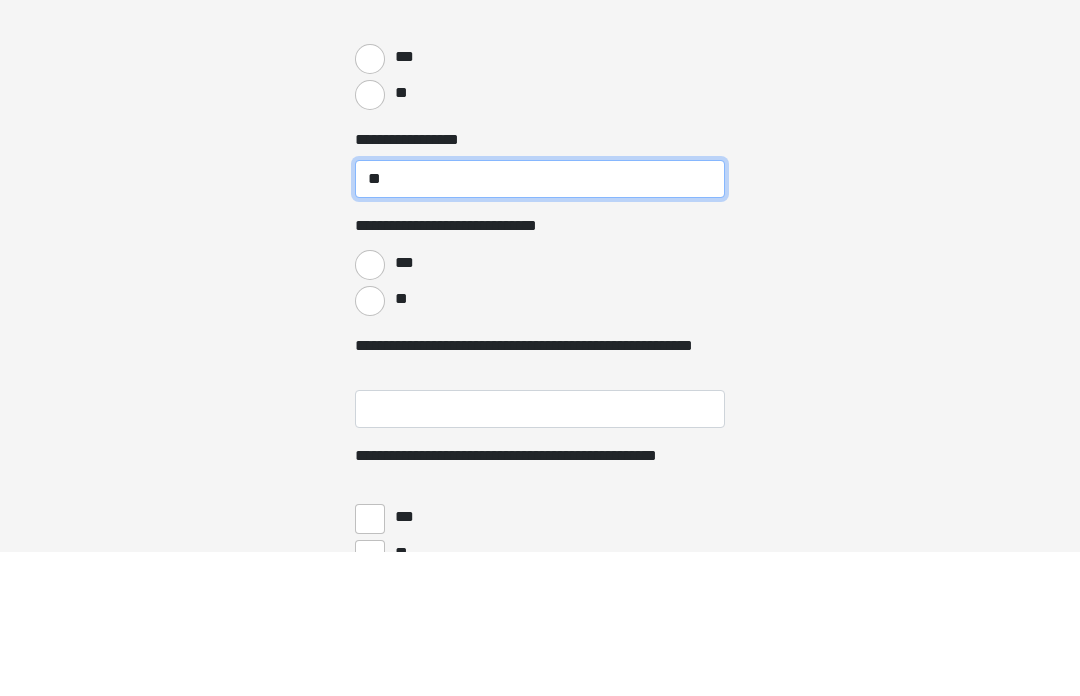 type on "**" 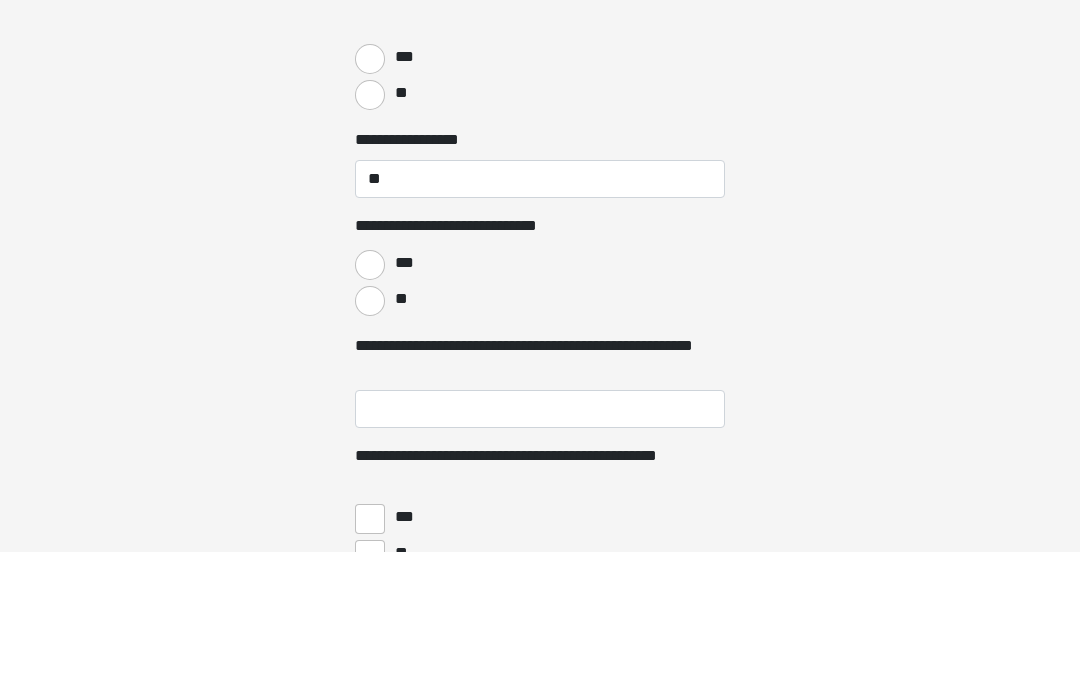 click on "**" at bounding box center [400, 443] 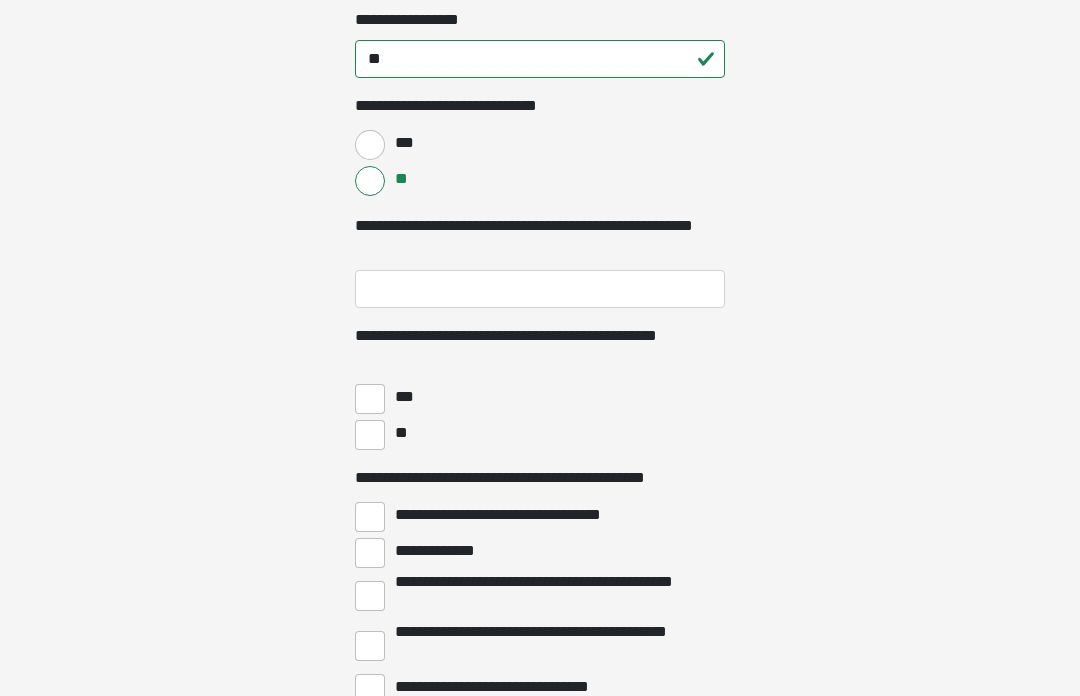 scroll, scrollTop: 3870, scrollLeft: 0, axis: vertical 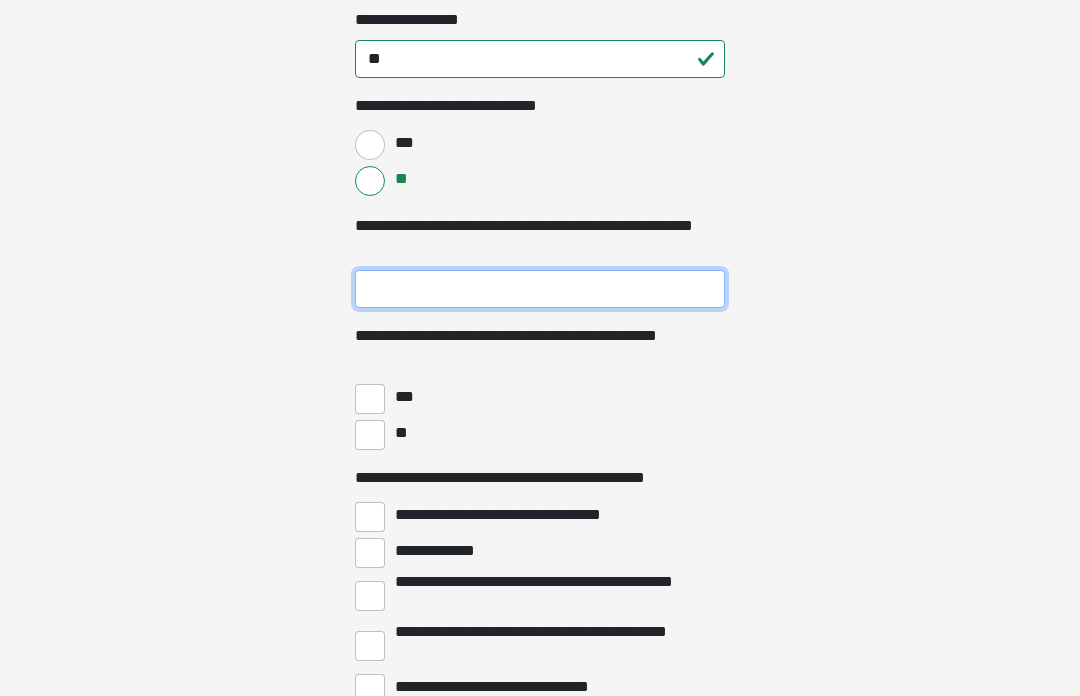 click on "**********" at bounding box center (540, 289) 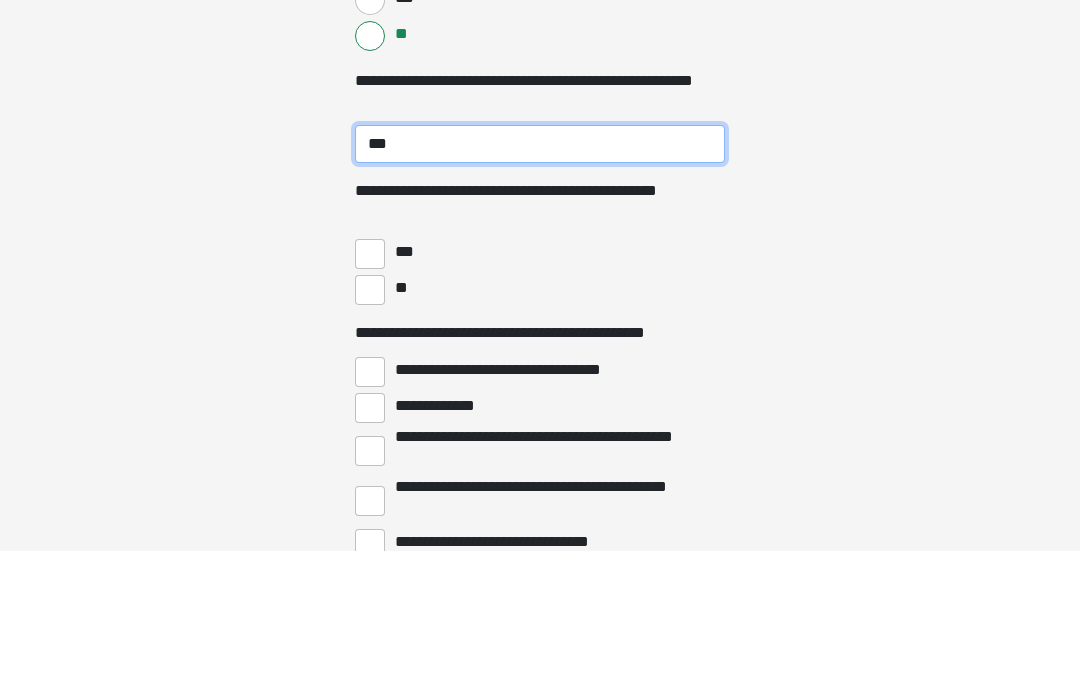 type on "***" 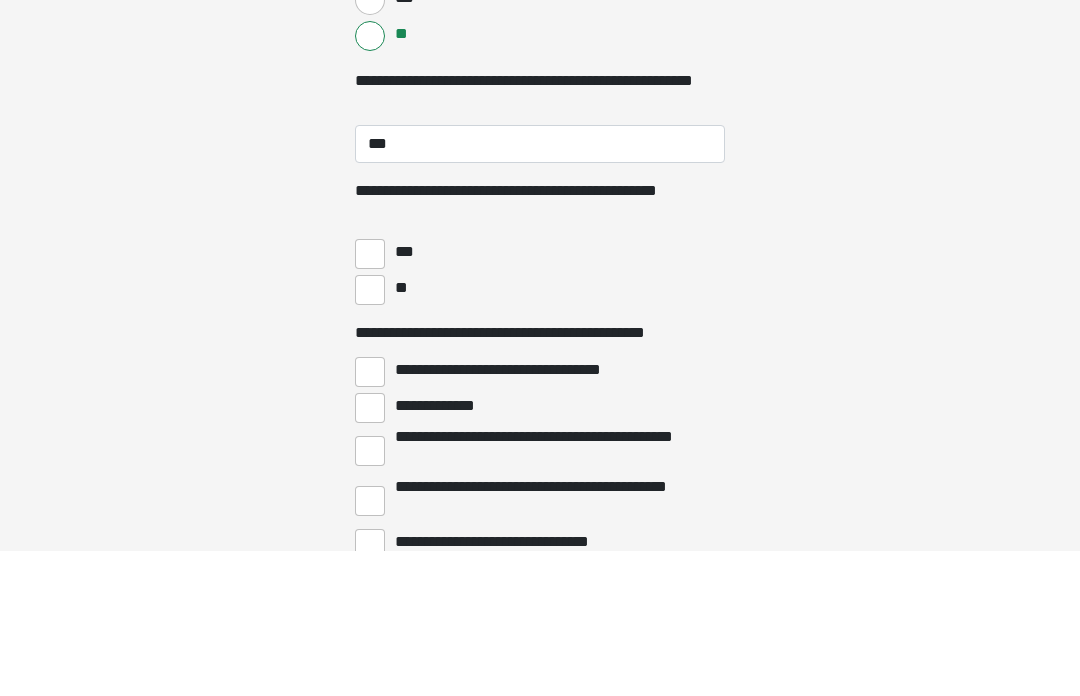 click on "**" at bounding box center (400, 433) 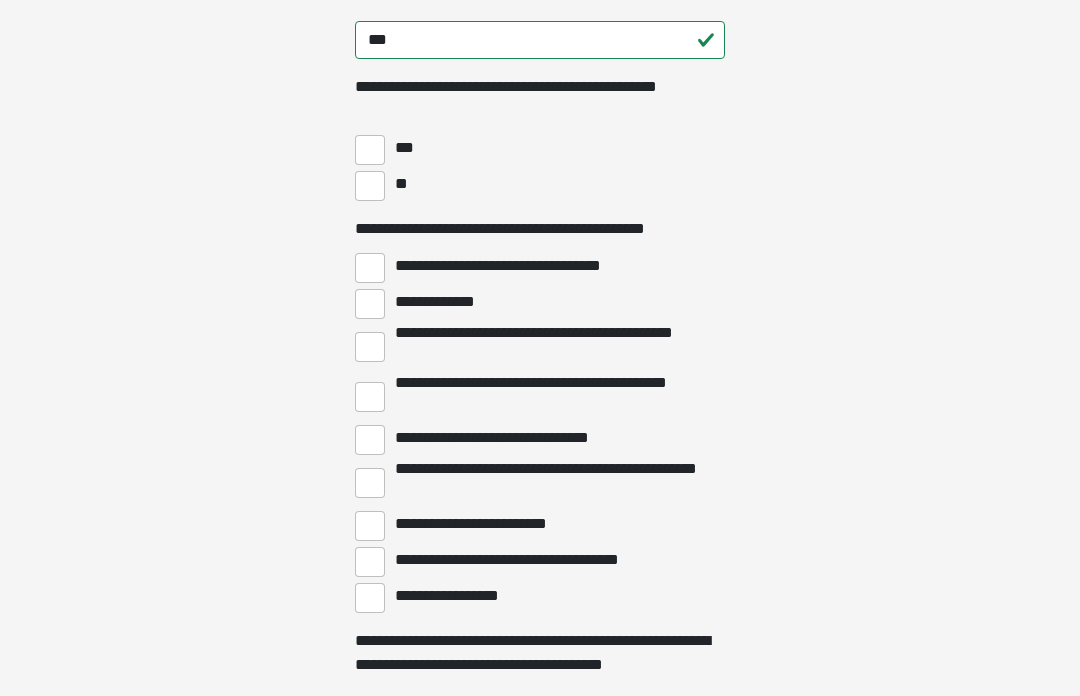 scroll, scrollTop: 4121, scrollLeft: 0, axis: vertical 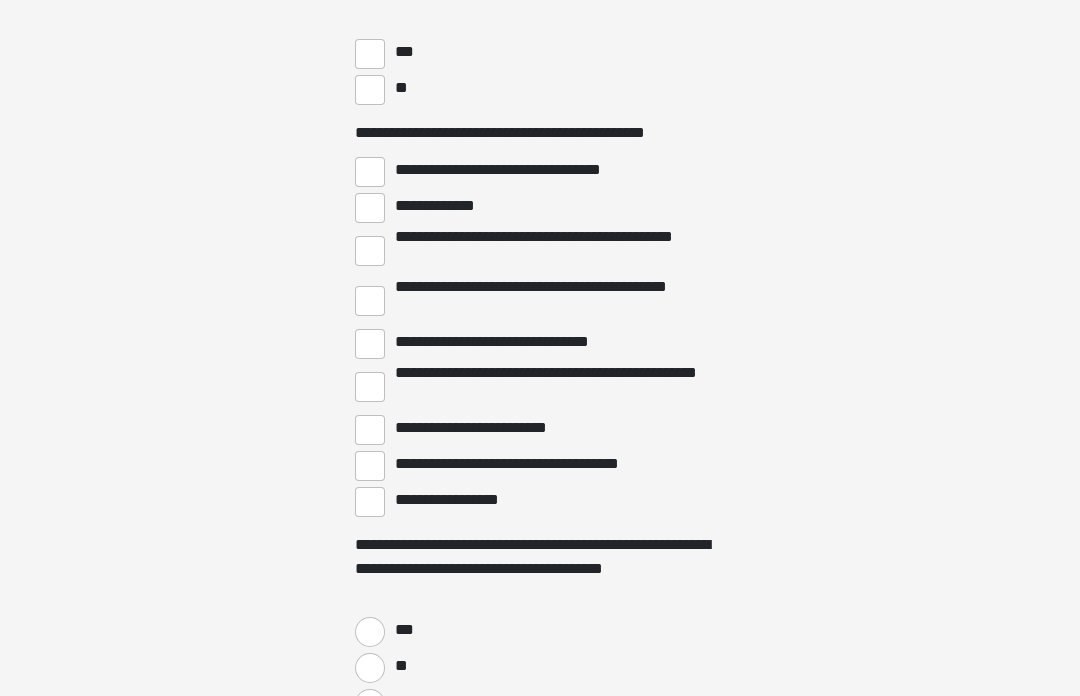 click on "**********" at bounding box center (370, 502) 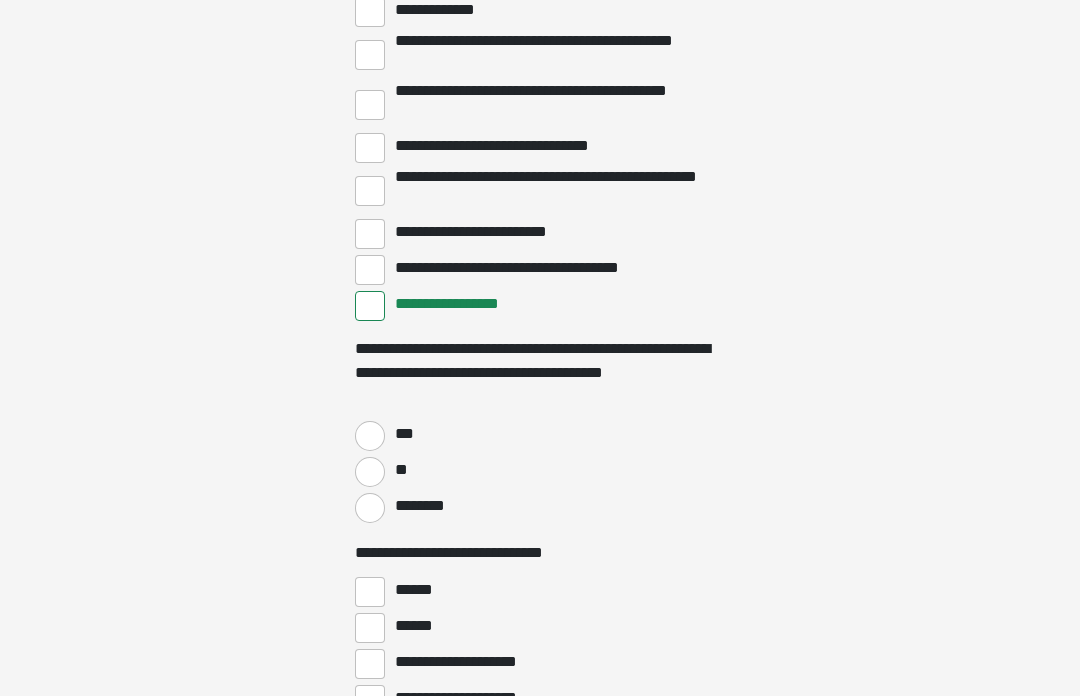 scroll, scrollTop: 4427, scrollLeft: 0, axis: vertical 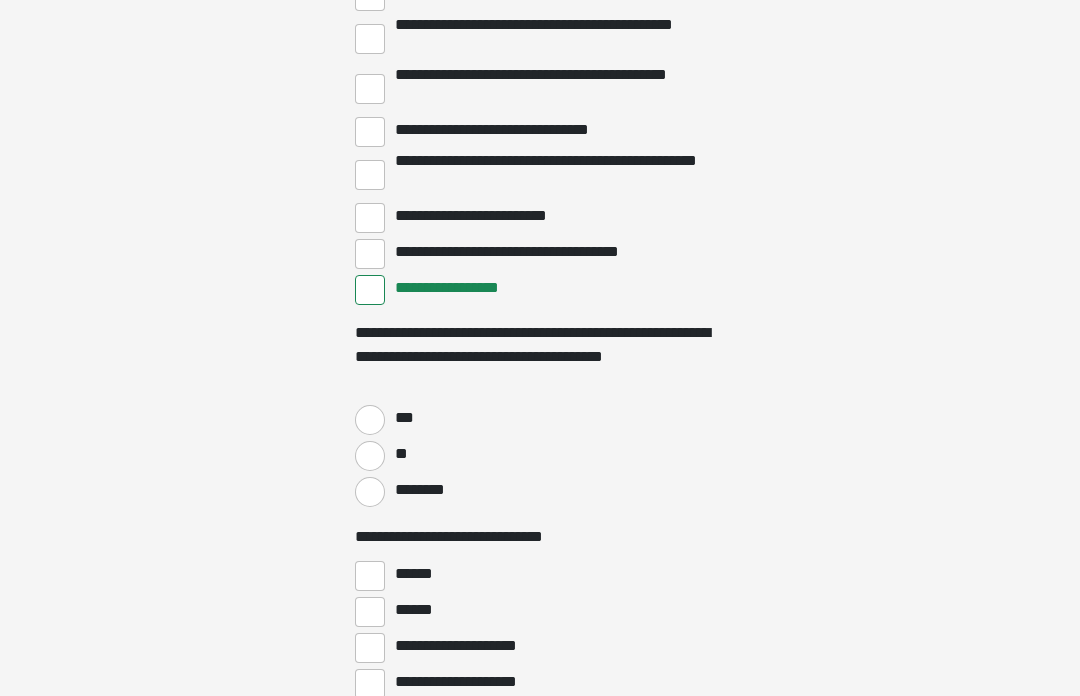 click on "**" at bounding box center (400, 454) 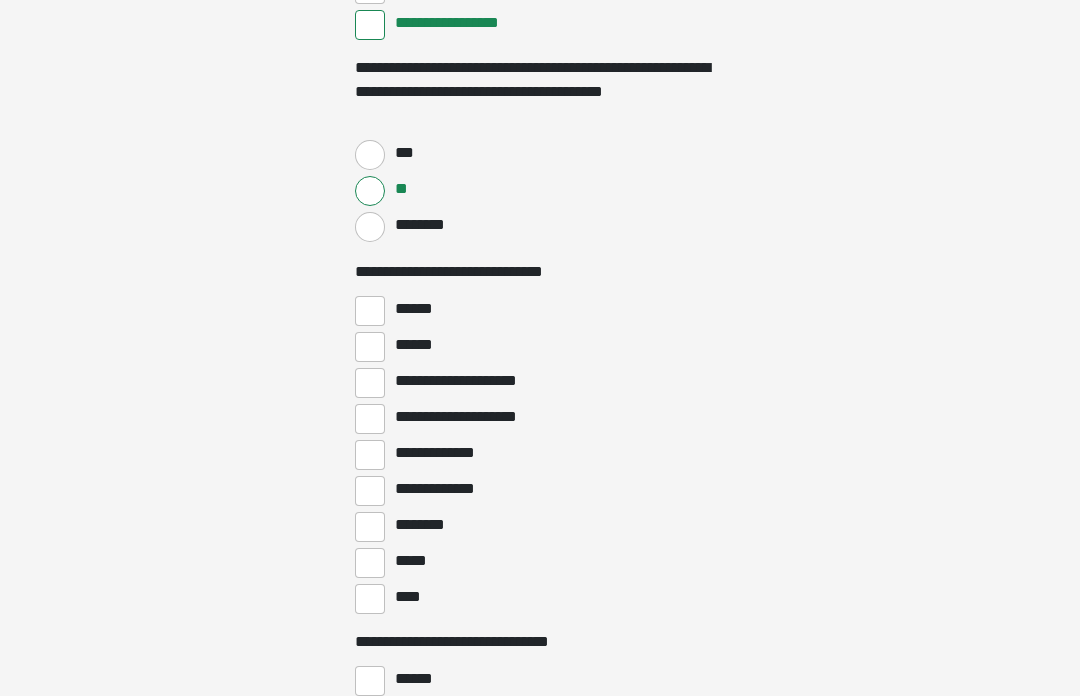 scroll, scrollTop: 4693, scrollLeft: 0, axis: vertical 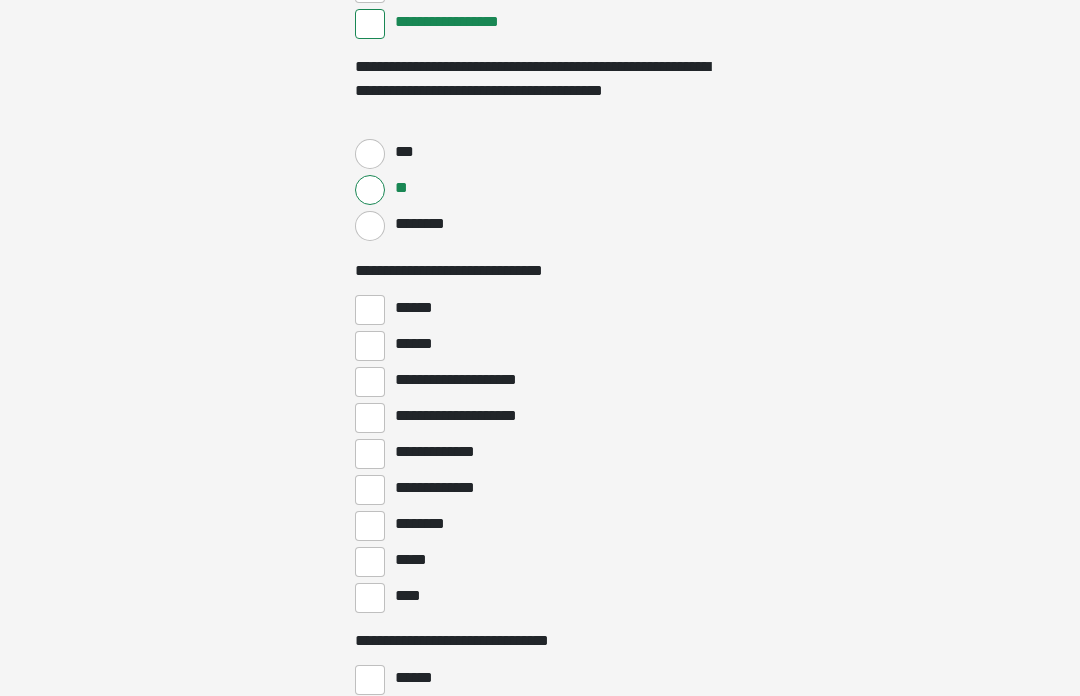 click on "*****" at bounding box center [370, 562] 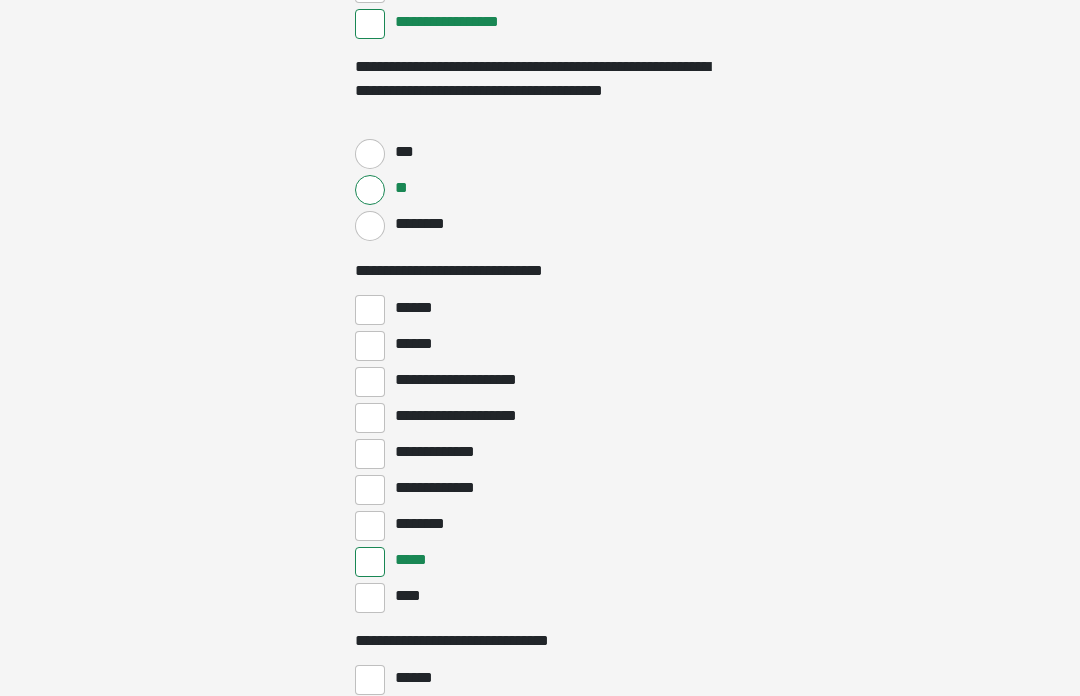 click on "****" at bounding box center (370, 598) 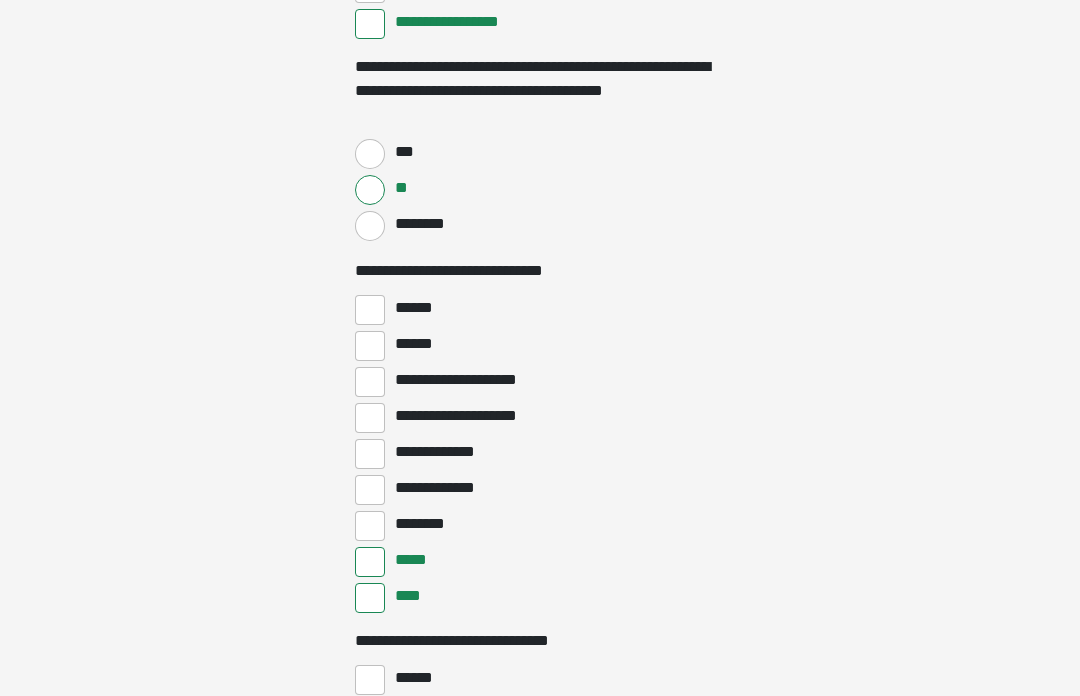 click on "*****" at bounding box center [411, 560] 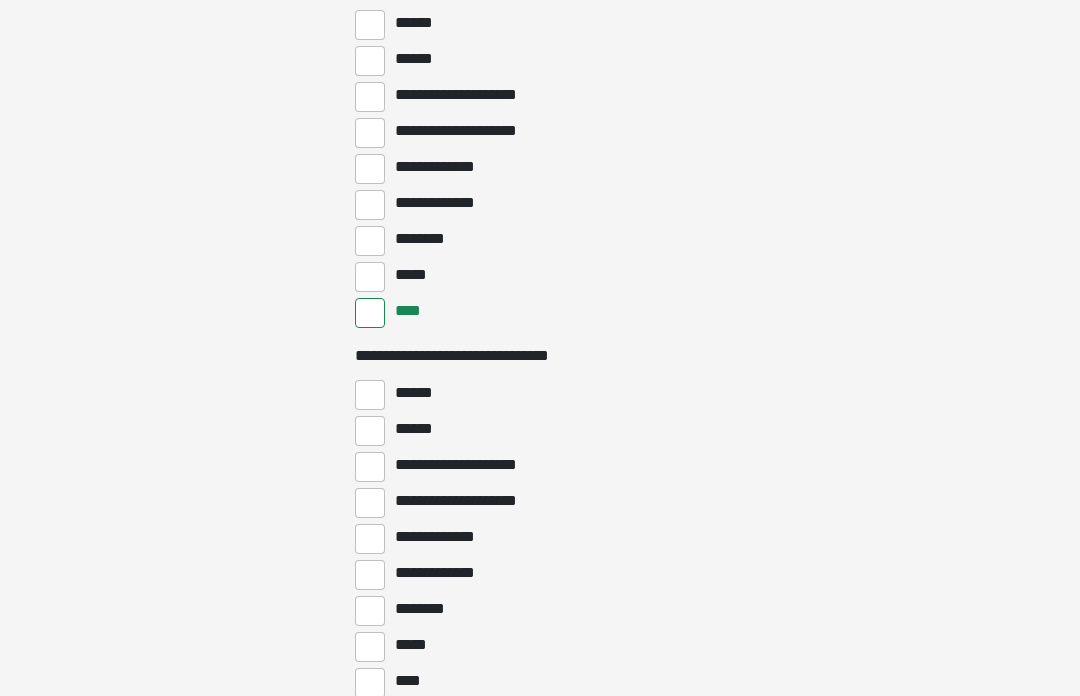 scroll, scrollTop: 4987, scrollLeft: 0, axis: vertical 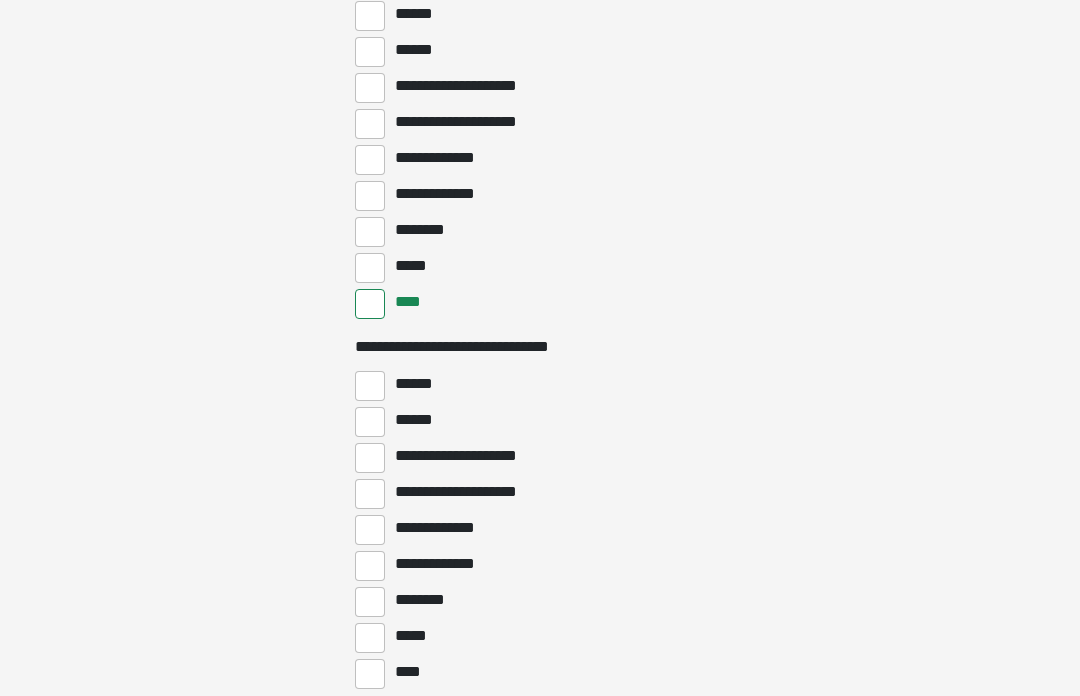 click on "****" at bounding box center (370, 674) 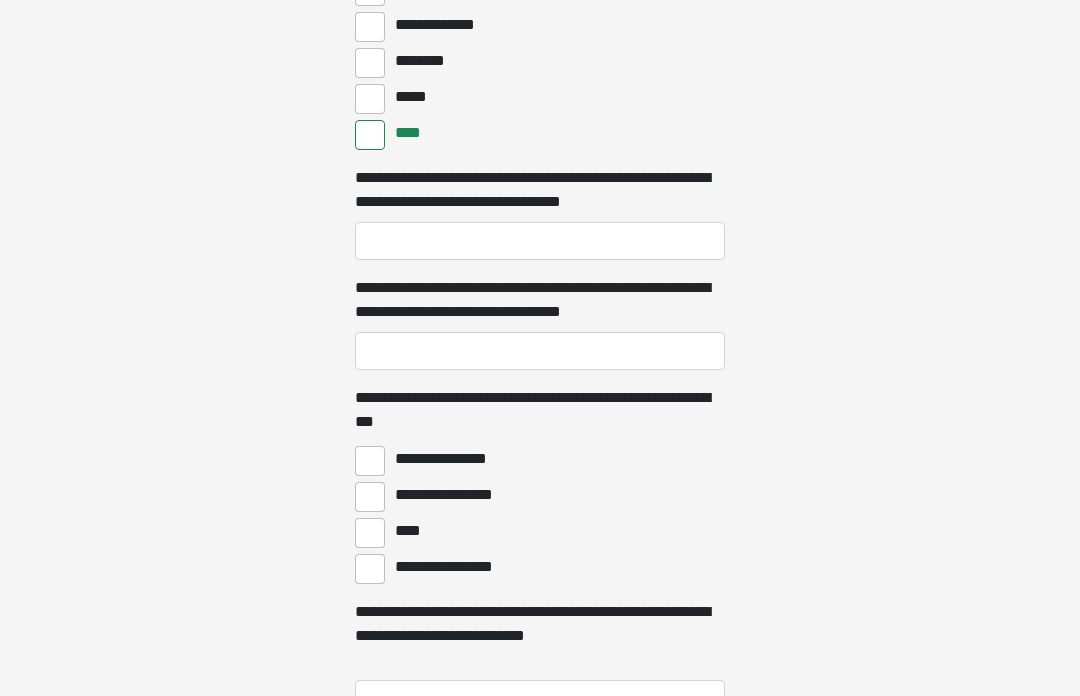 scroll, scrollTop: 5528, scrollLeft: 0, axis: vertical 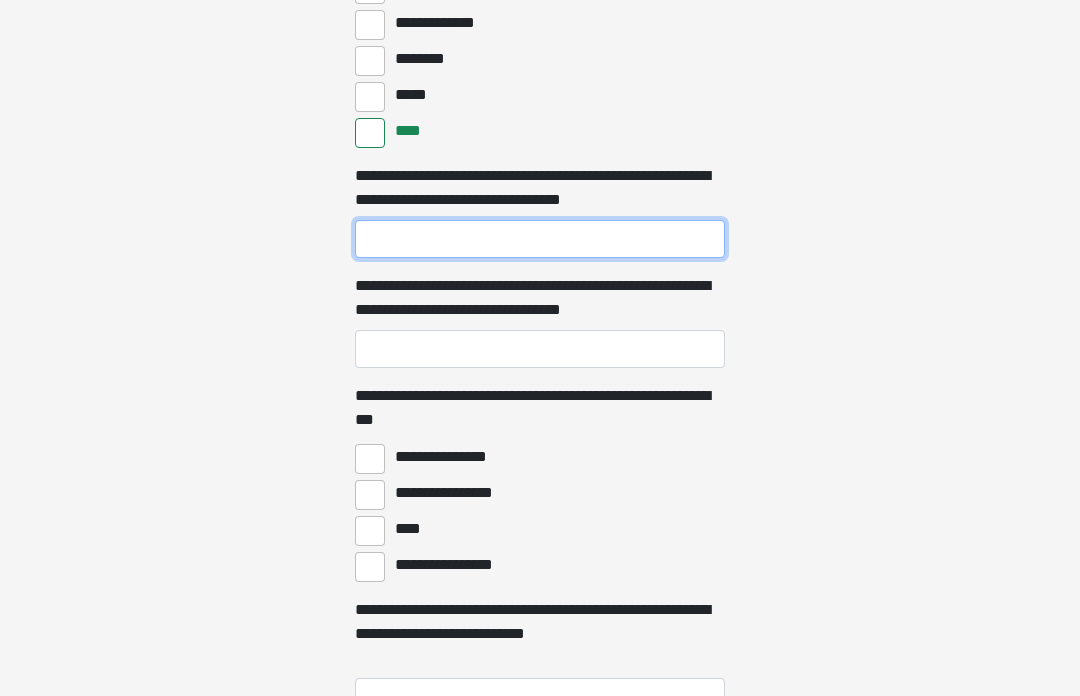 click on "**********" at bounding box center (540, 239) 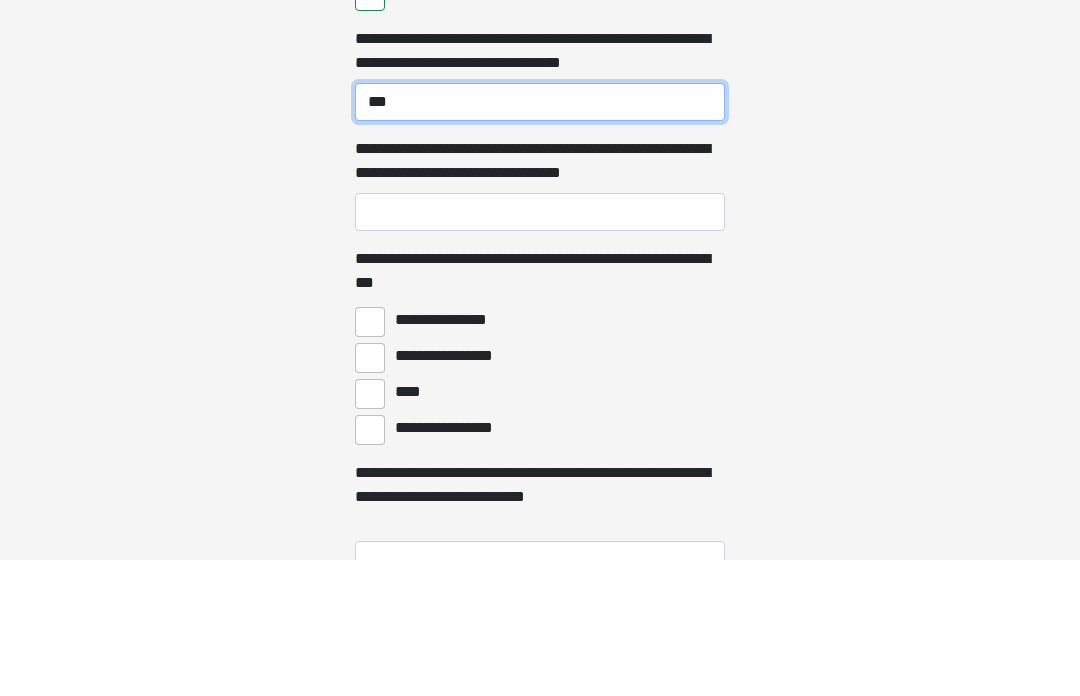 type on "***" 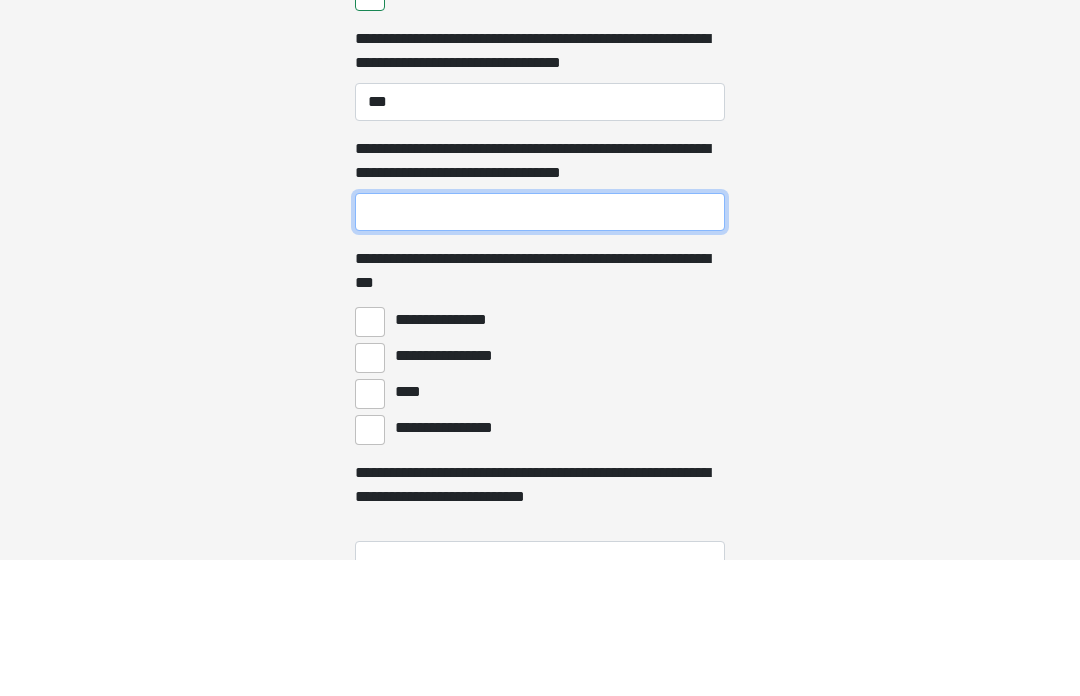 click on "**********" at bounding box center [540, 349] 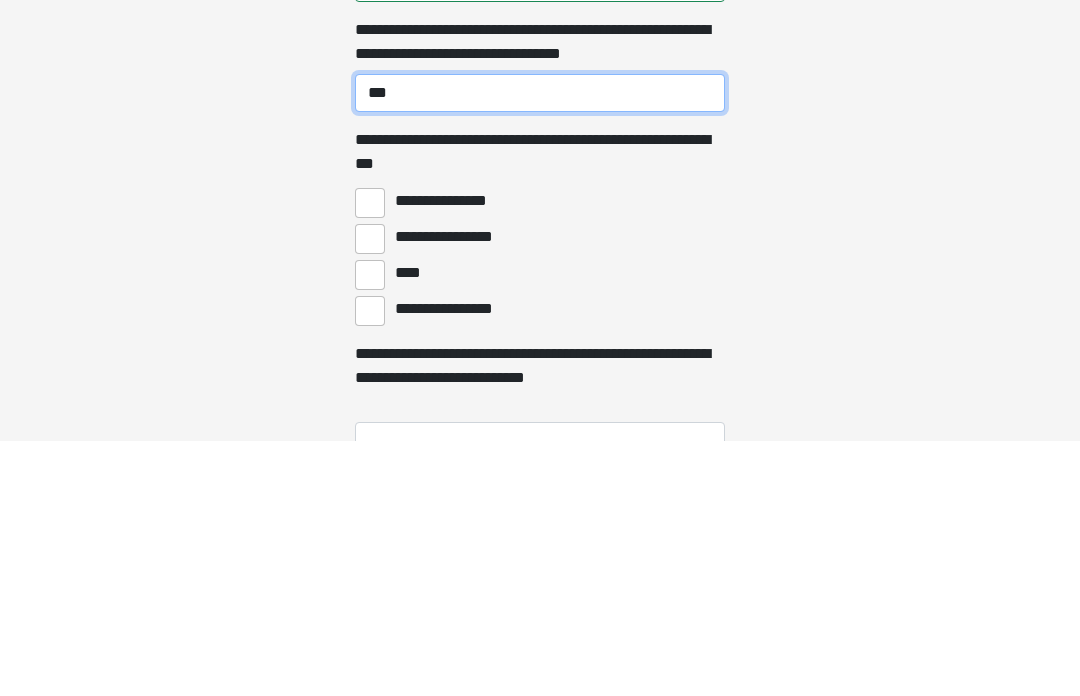 type on "***" 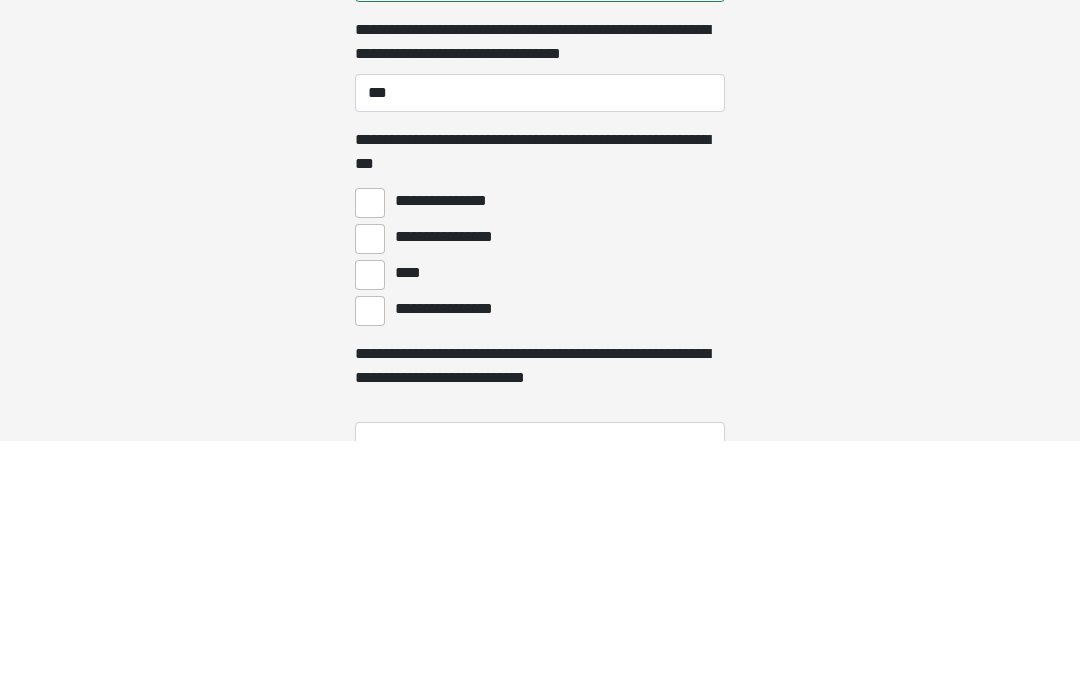 click on "****" at bounding box center (370, 531) 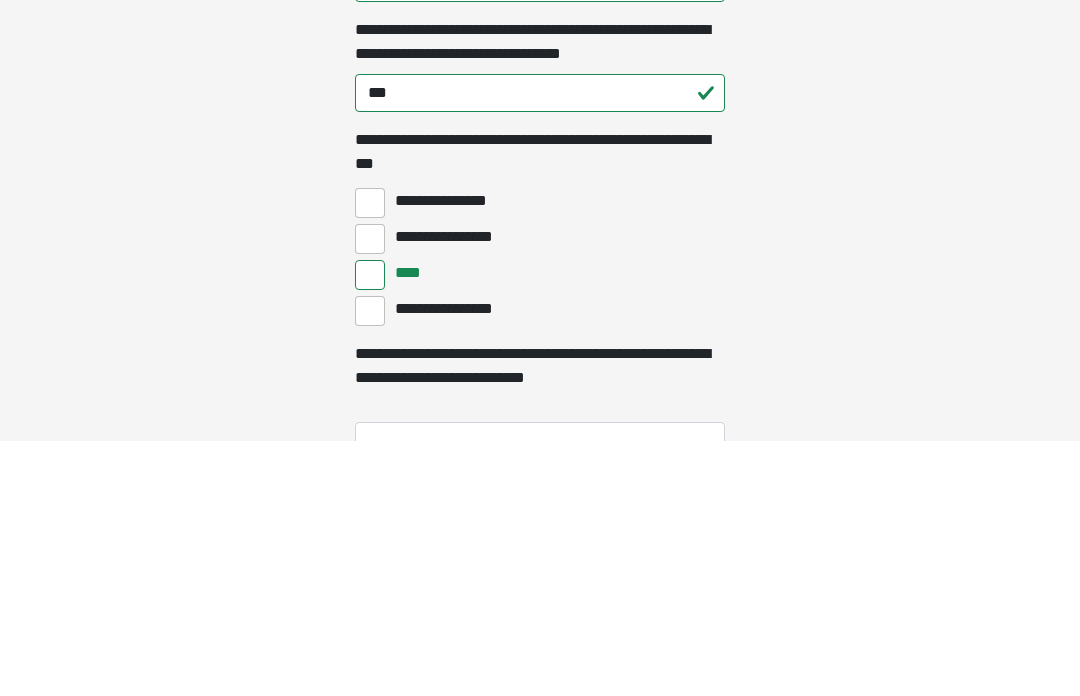 scroll, scrollTop: 5702, scrollLeft: 0, axis: vertical 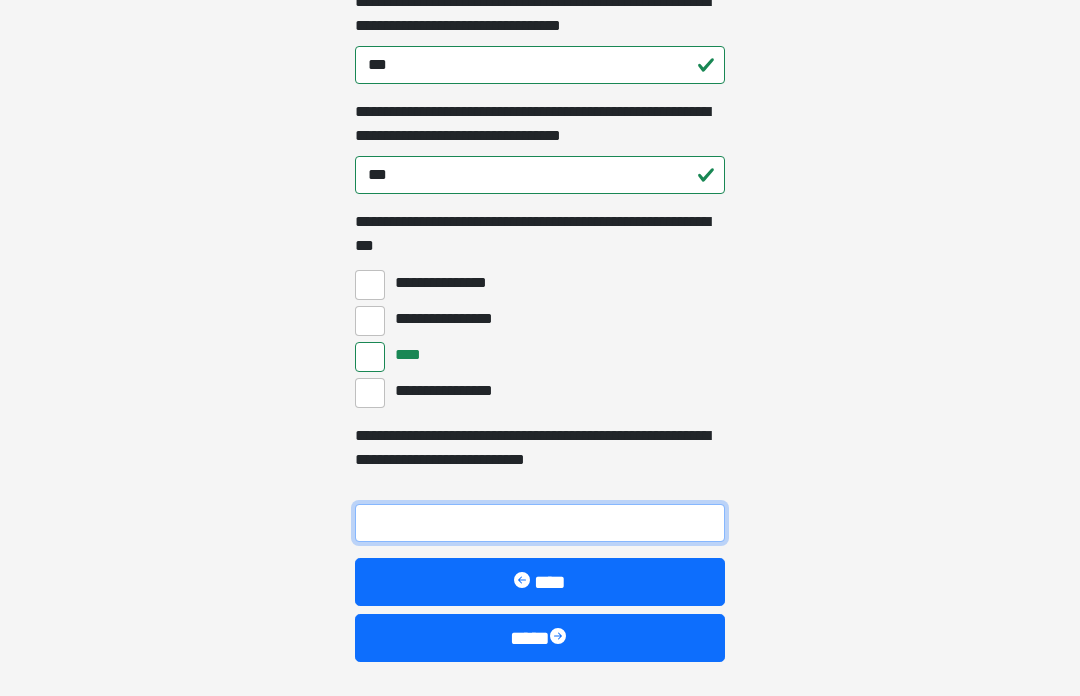 click on "**********" at bounding box center (540, 523) 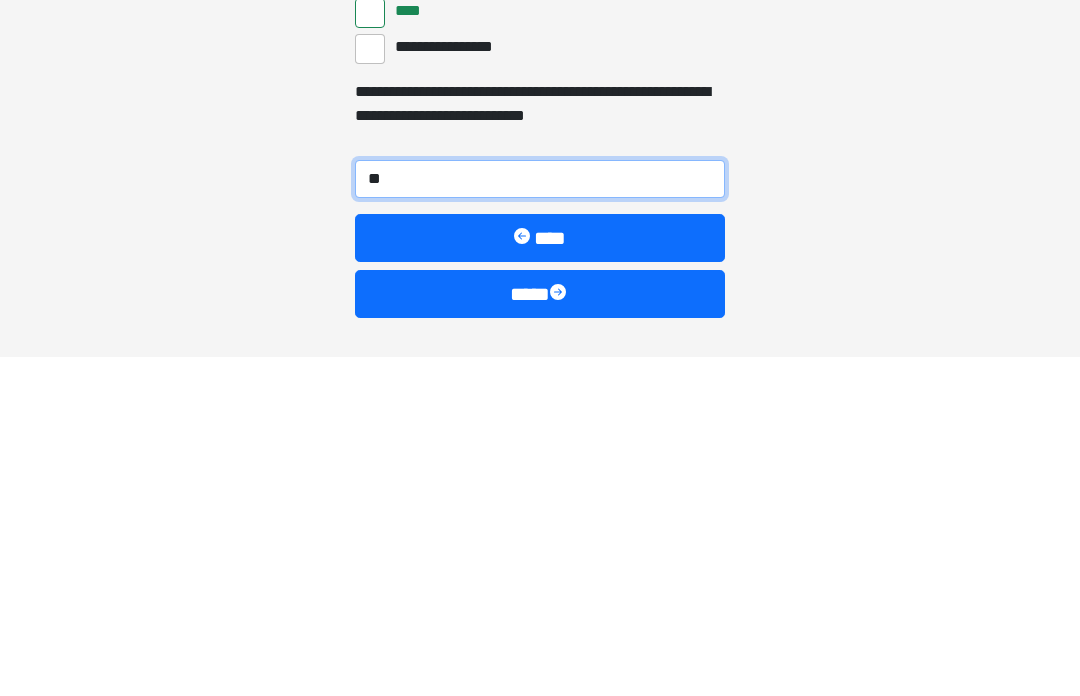 type on "**" 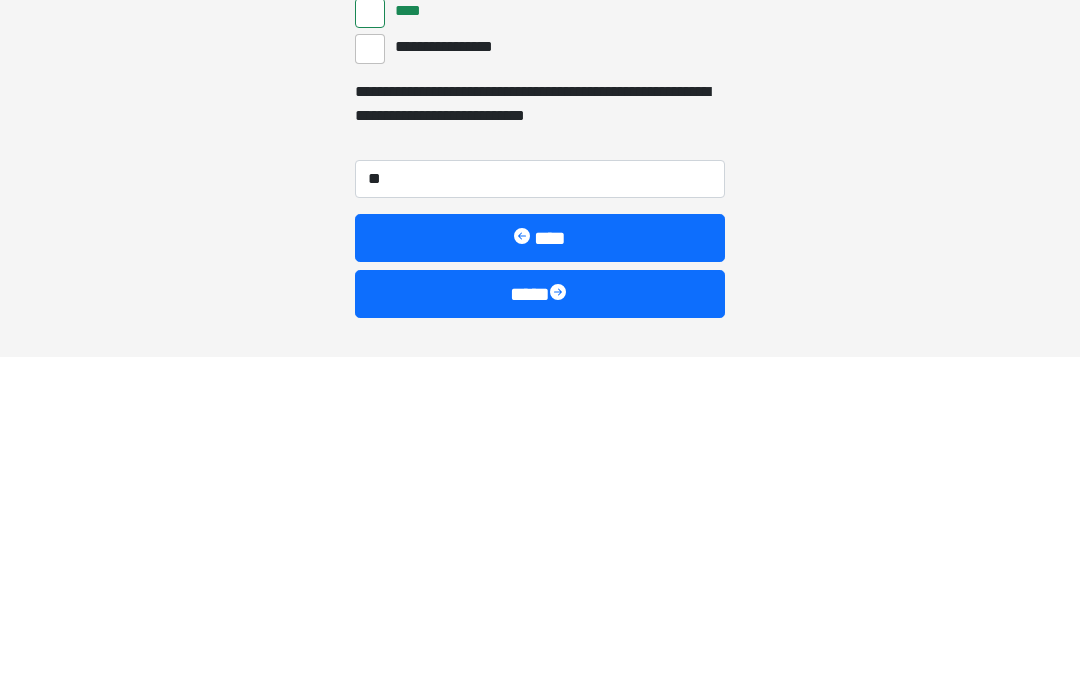 click on "****" at bounding box center (540, 633) 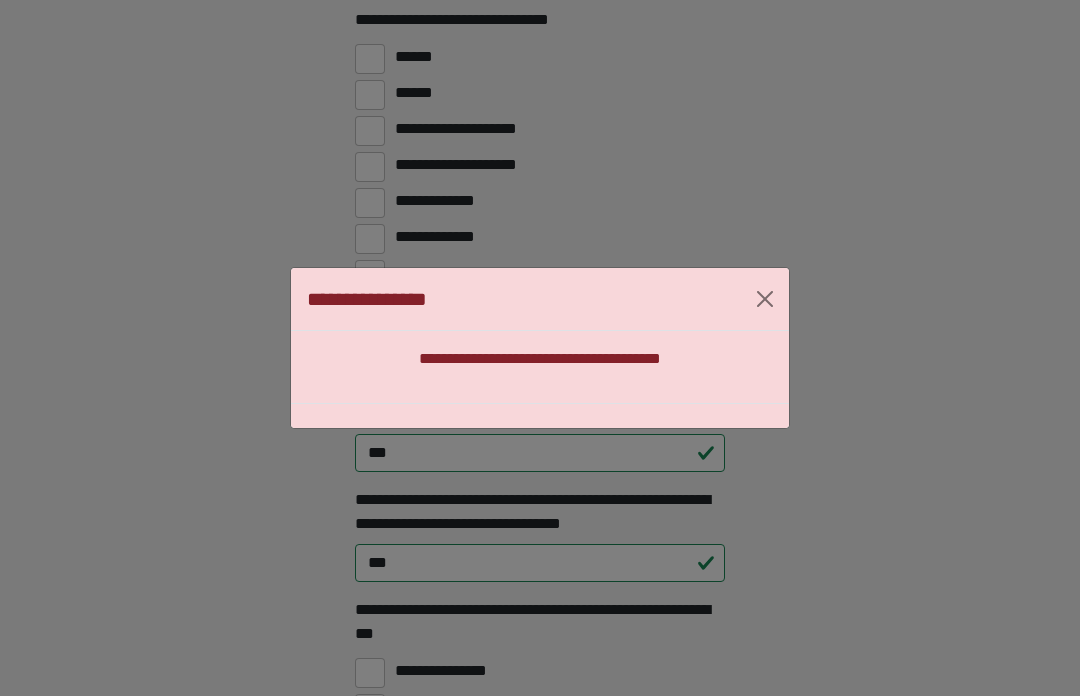 scroll, scrollTop: 5313, scrollLeft: 0, axis: vertical 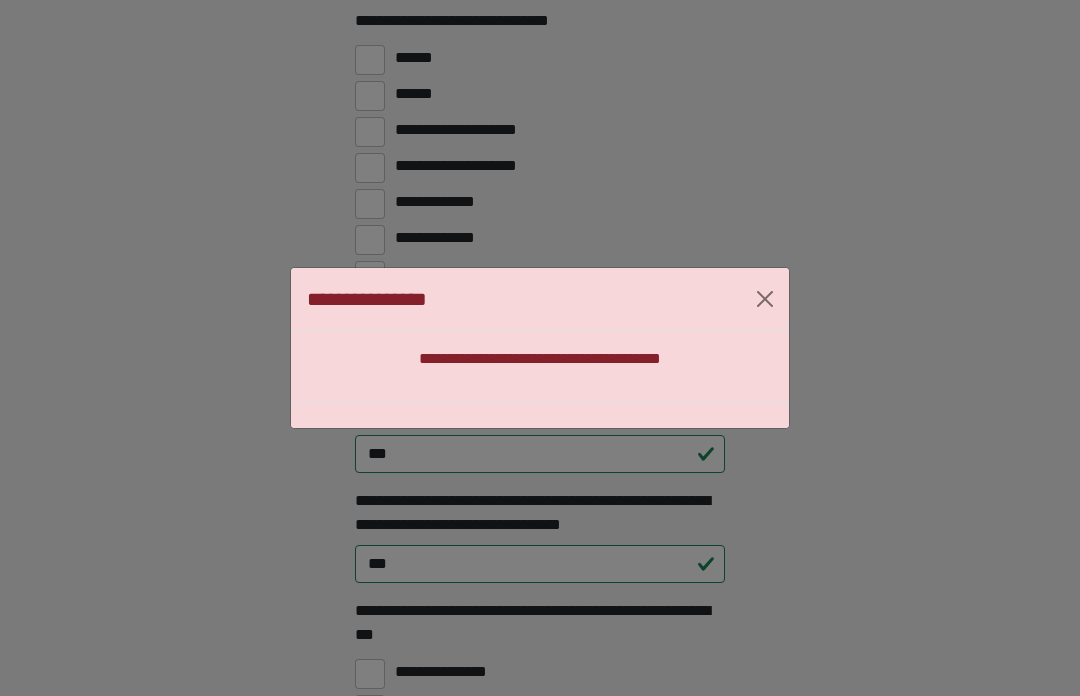 click at bounding box center [765, 299] 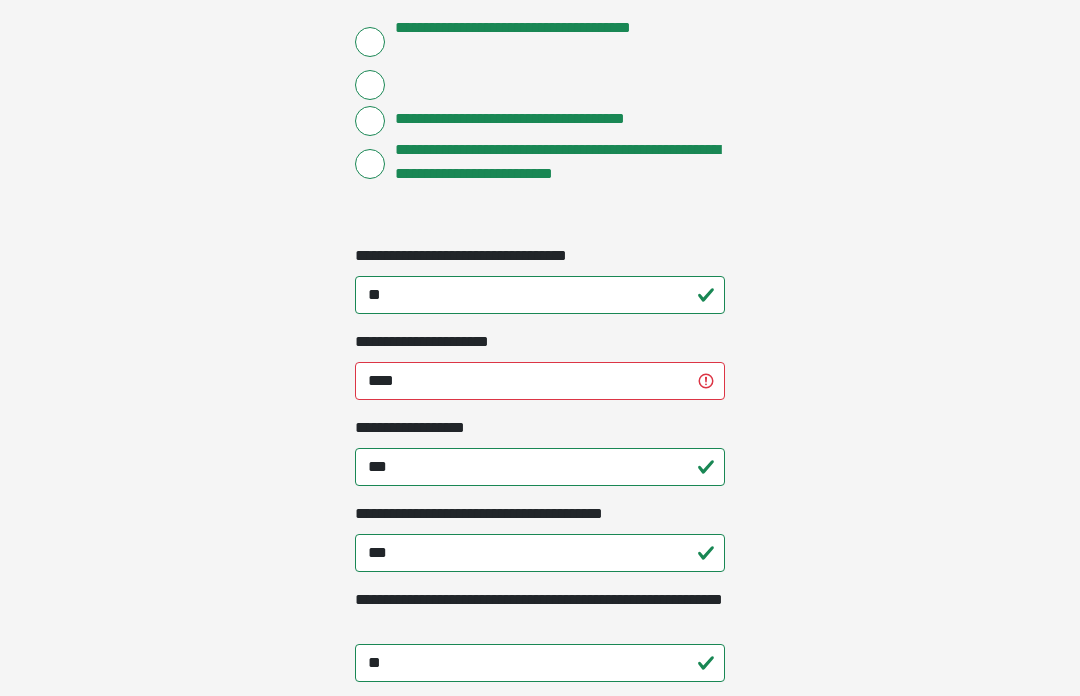 scroll, scrollTop: 2200, scrollLeft: 0, axis: vertical 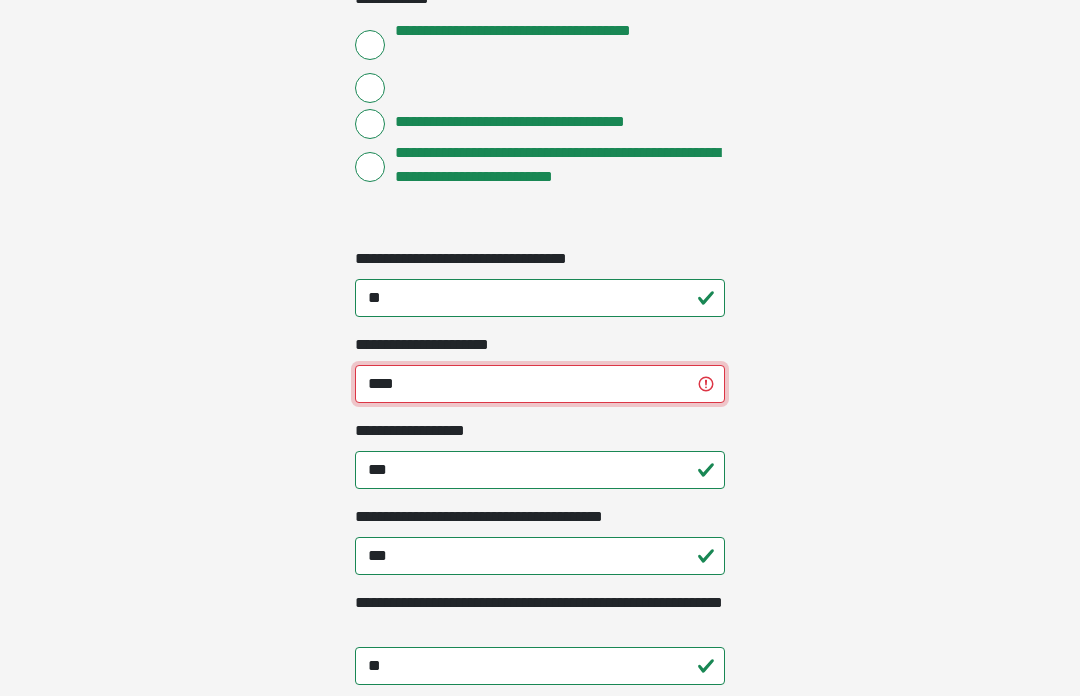 click on "****" at bounding box center [540, 385] 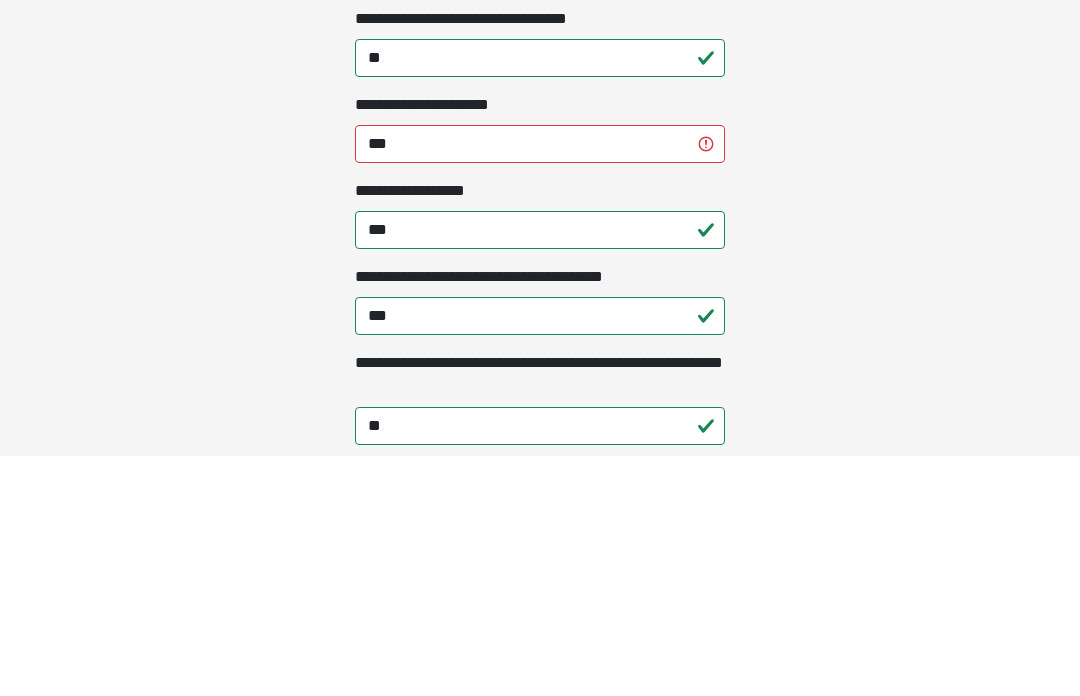scroll, scrollTop: 2441, scrollLeft: 0, axis: vertical 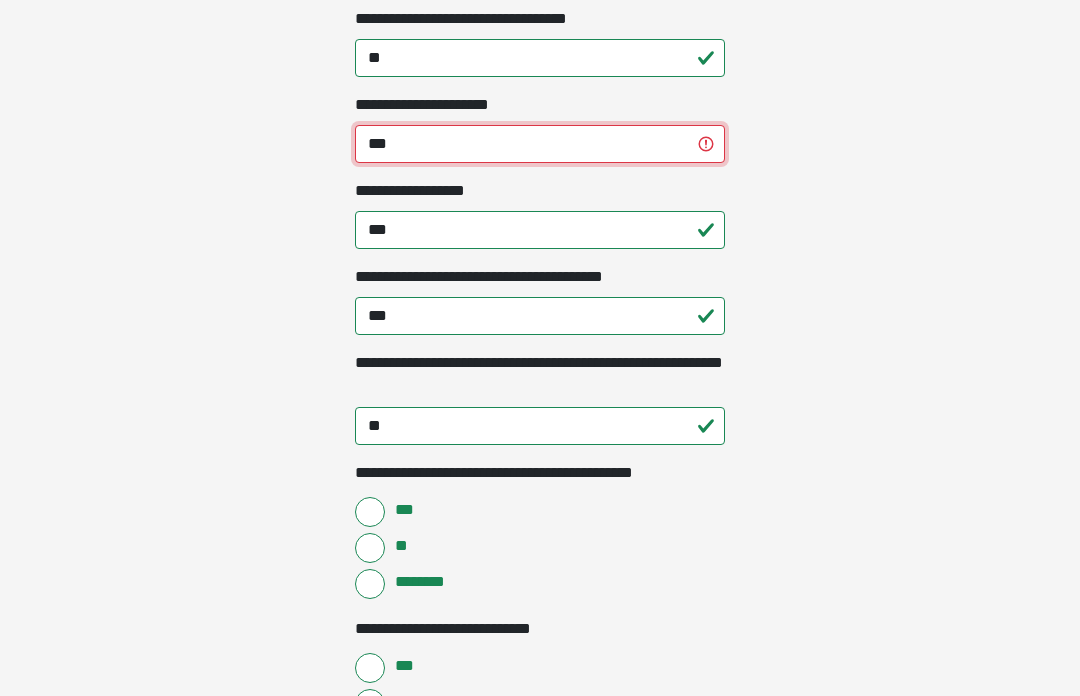 click on "***" at bounding box center (540, 144) 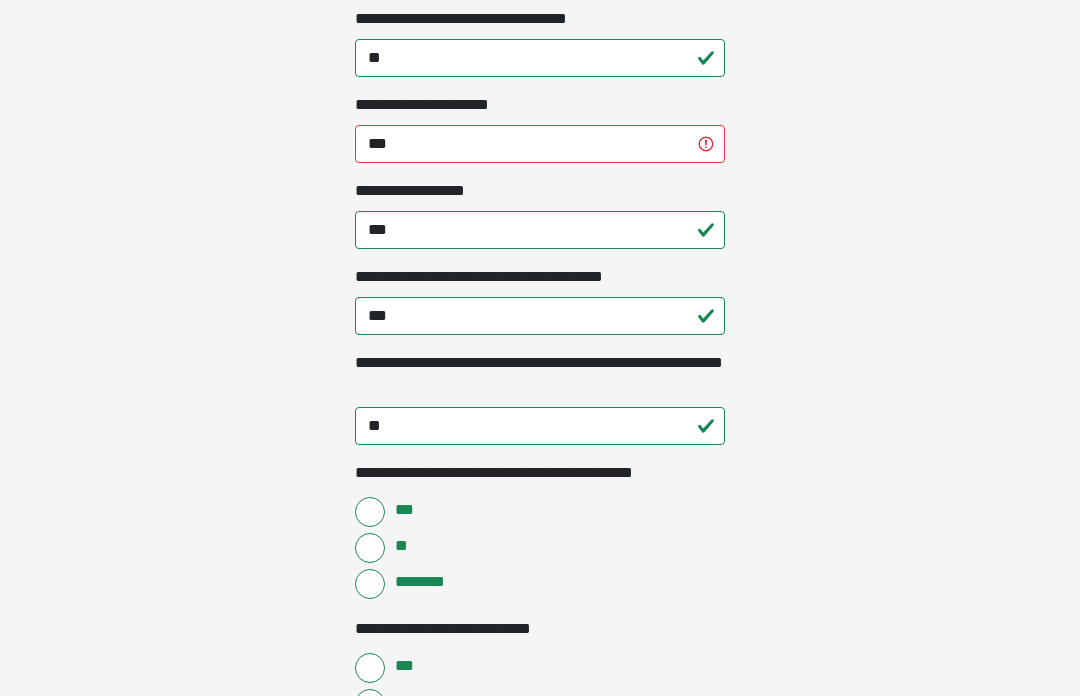 click on "**********" at bounding box center [540, -2092] 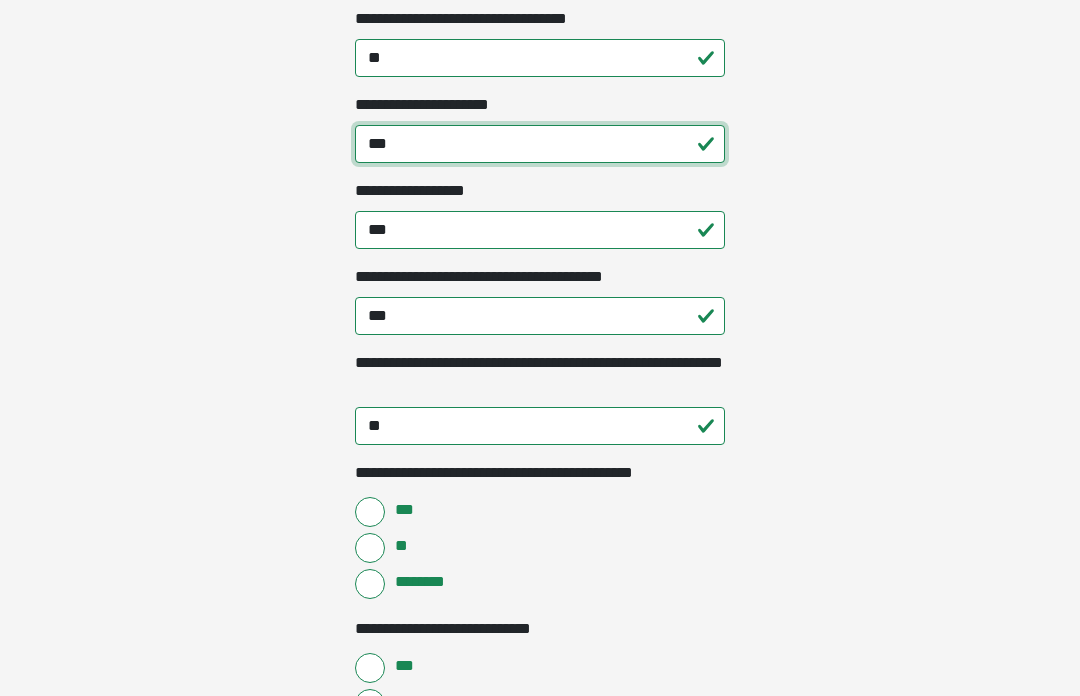 click on "***" at bounding box center (540, 144) 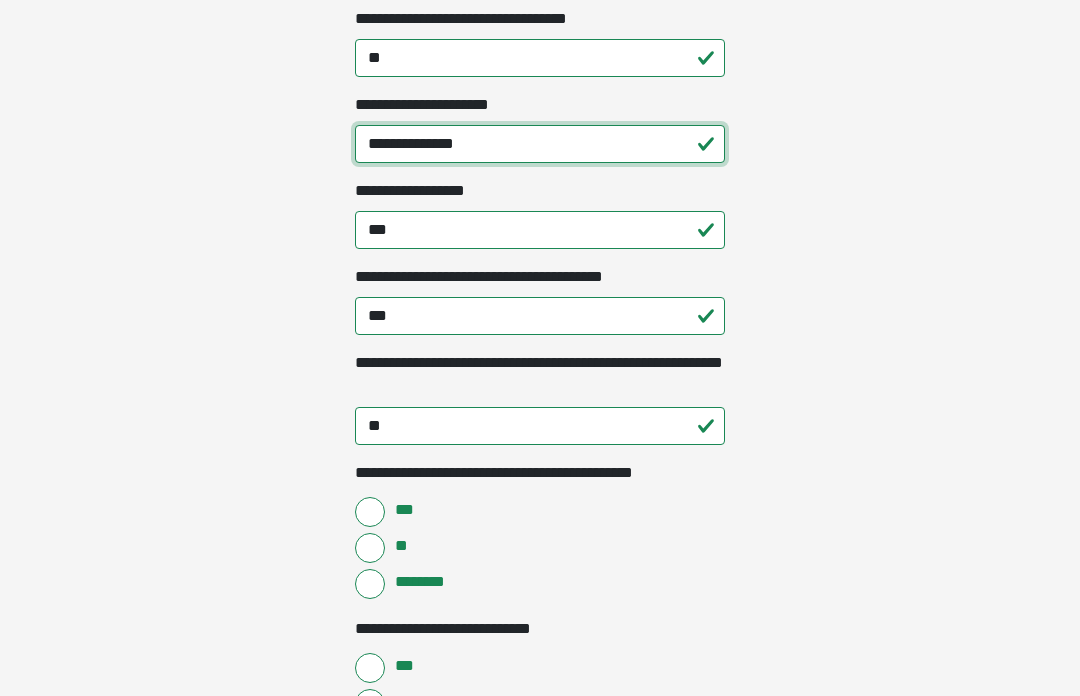 type on "**********" 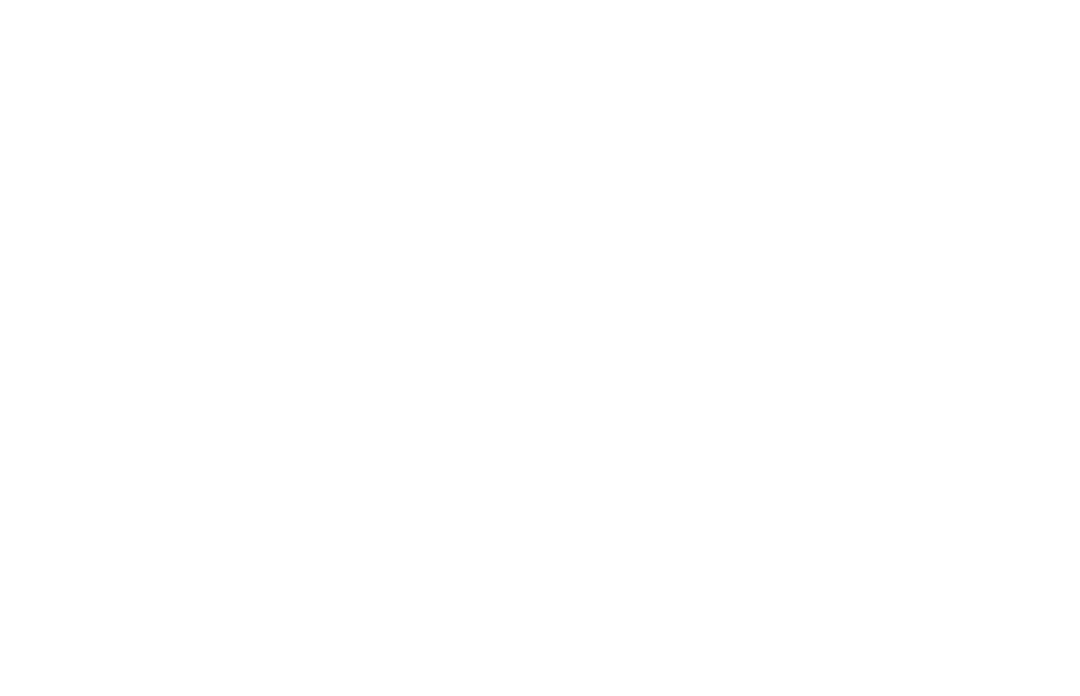 scroll, scrollTop: 5702, scrollLeft: 0, axis: vertical 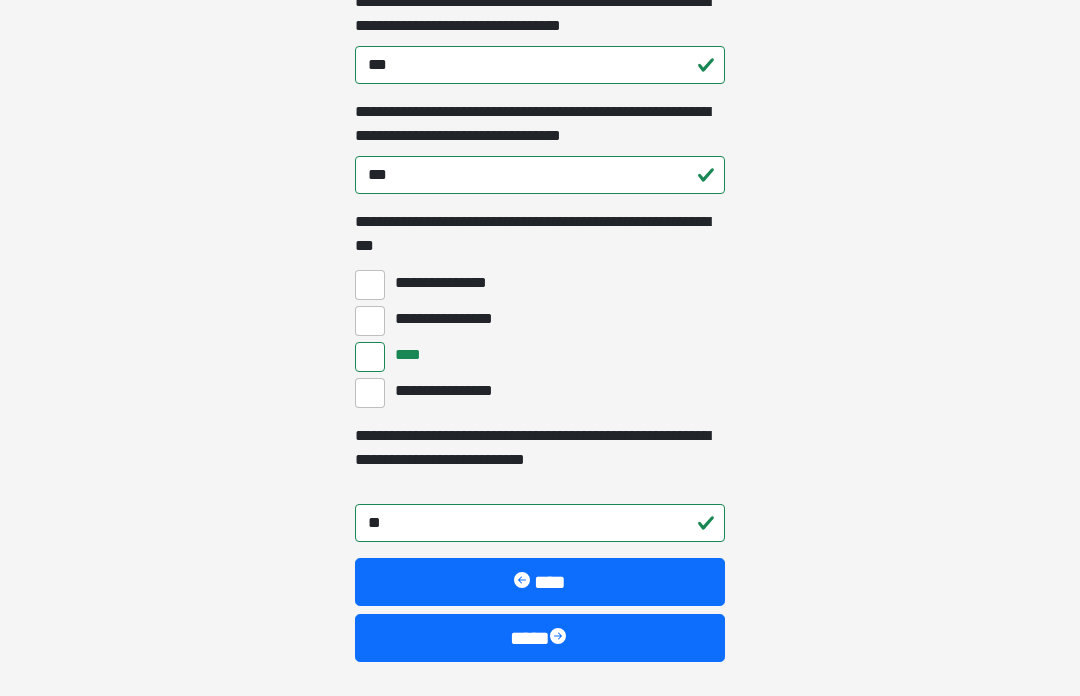 click on "****" at bounding box center (540, 638) 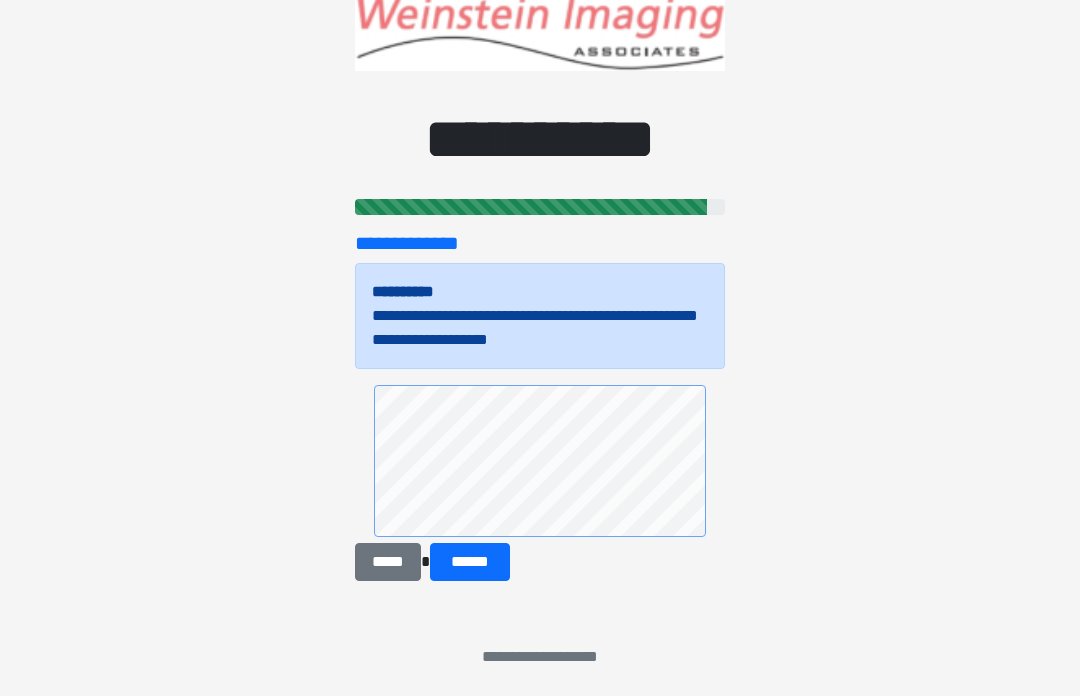 scroll, scrollTop: 63, scrollLeft: 0, axis: vertical 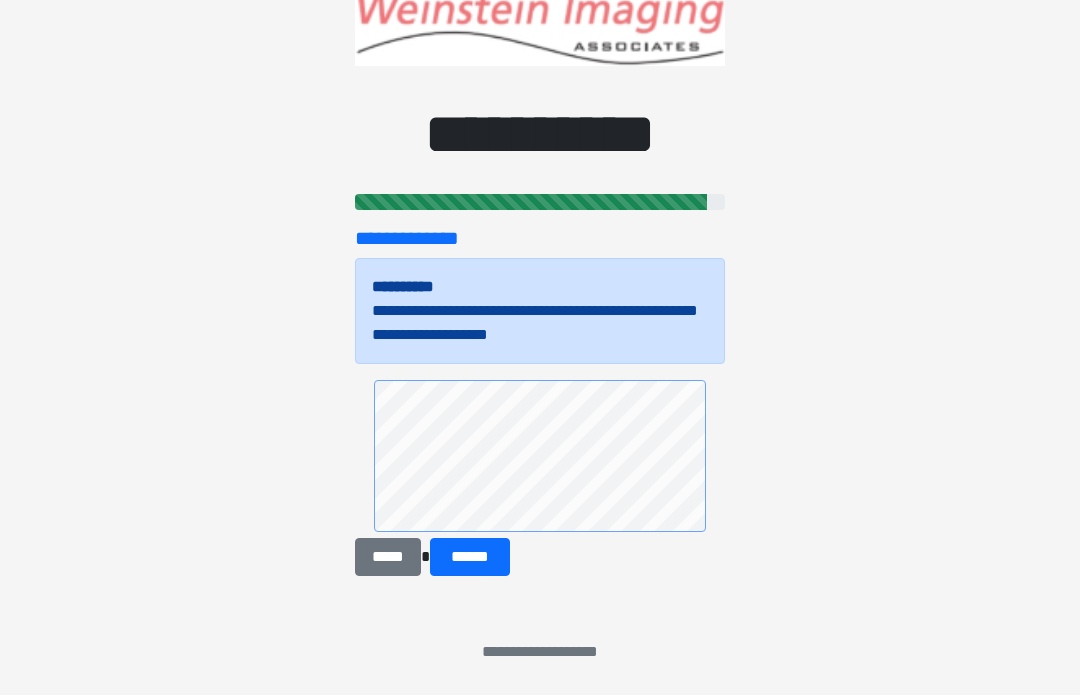 click on "******" at bounding box center (470, 558) 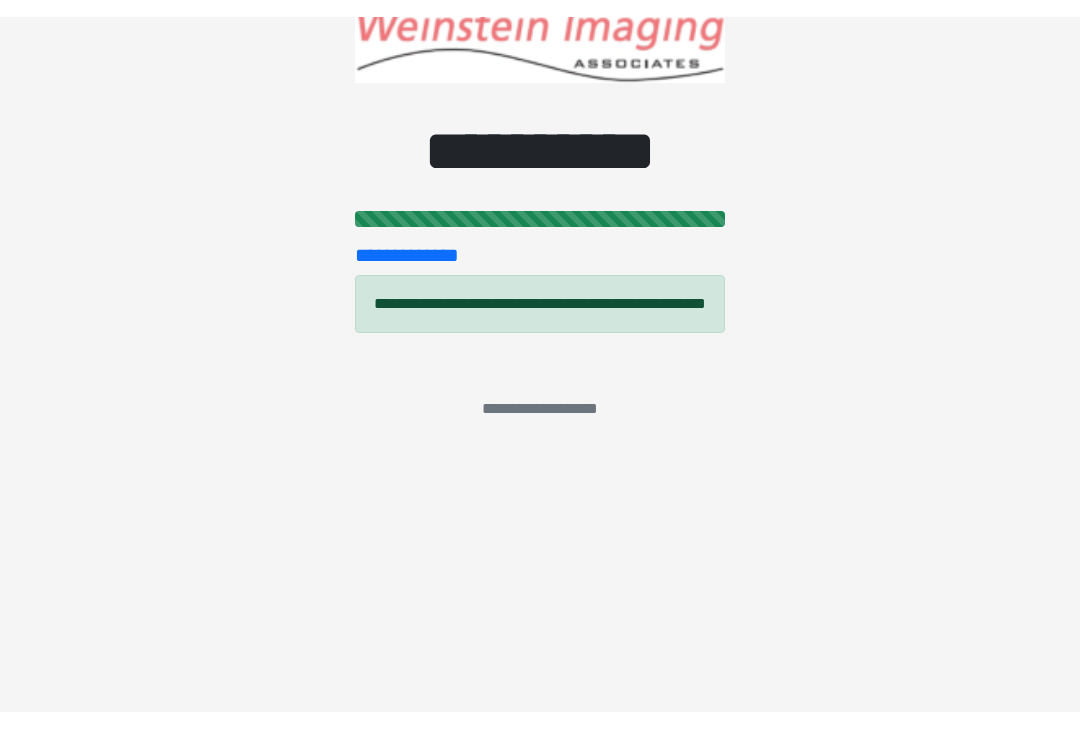 scroll, scrollTop: 0, scrollLeft: 0, axis: both 